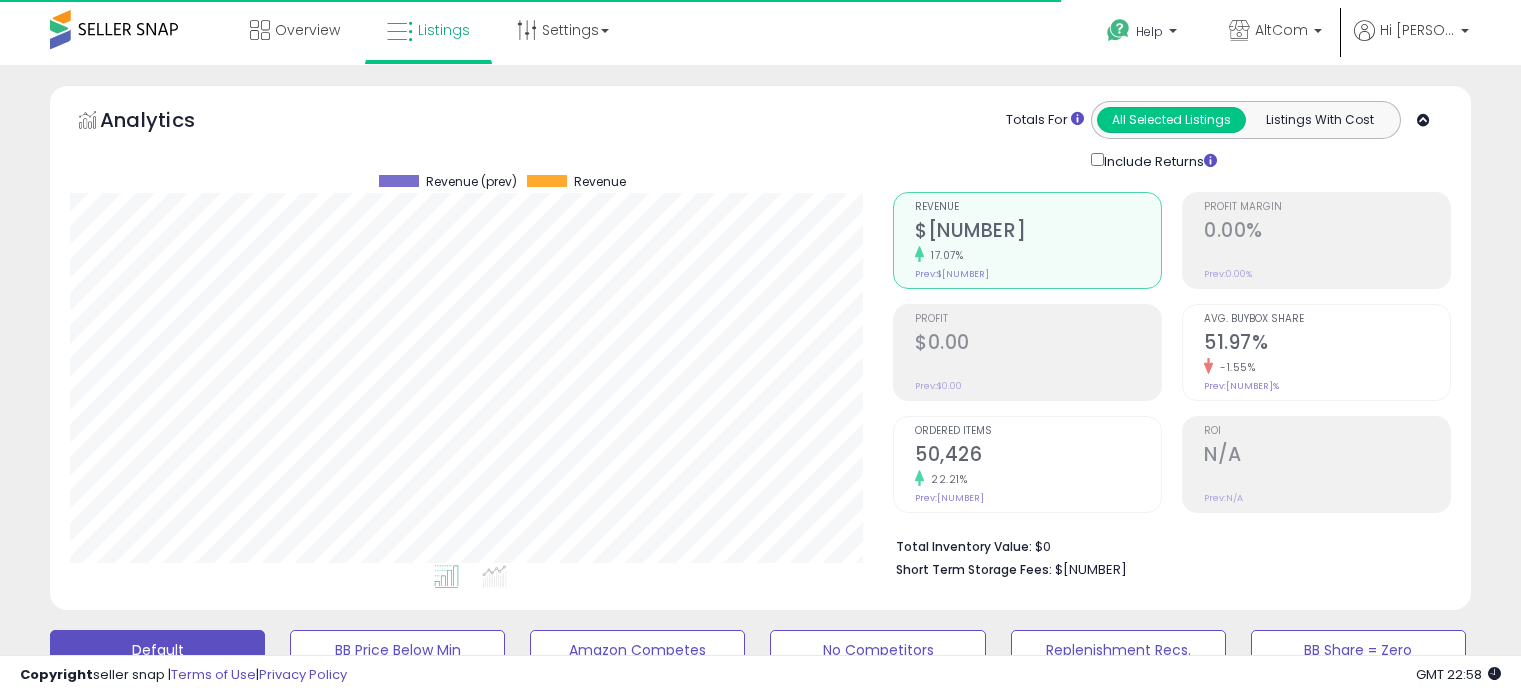 scroll, scrollTop: 0, scrollLeft: 0, axis: both 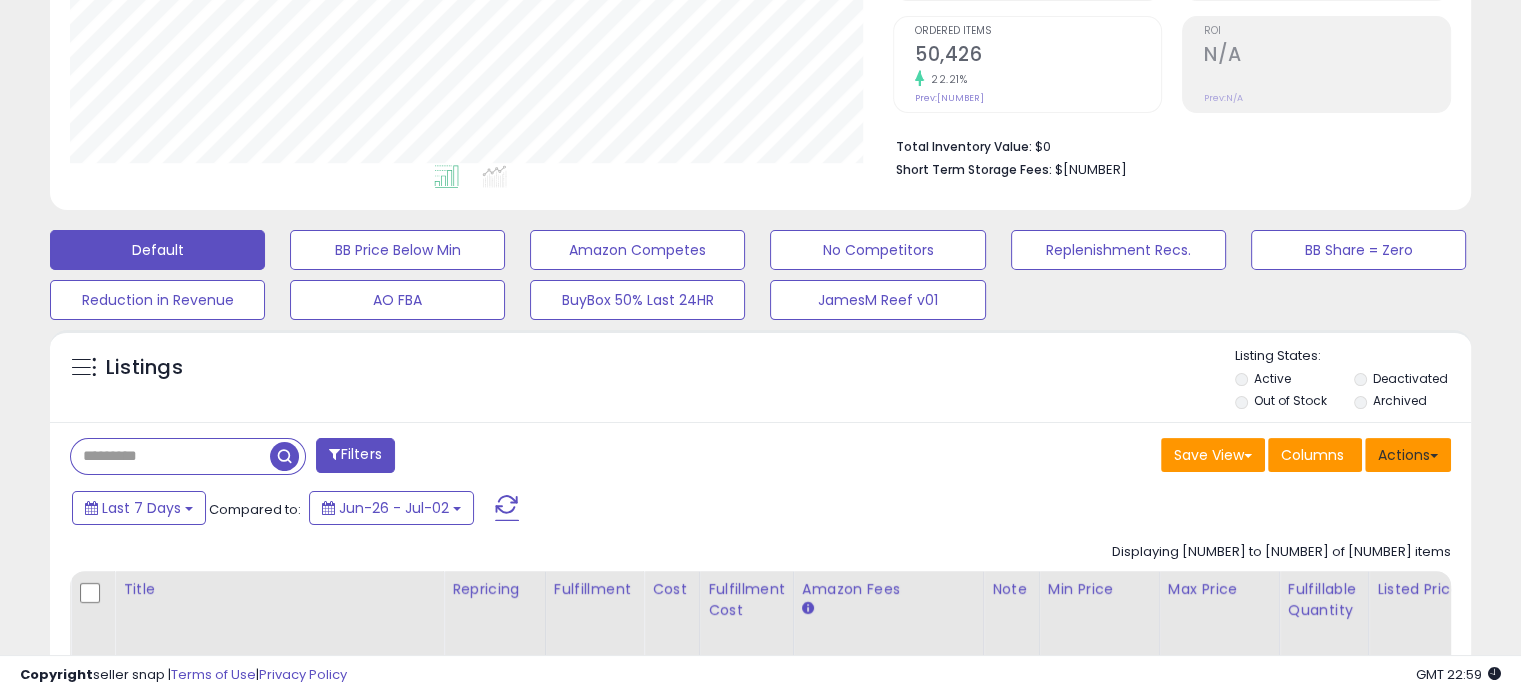 click on "Actions" at bounding box center (1408, 455) 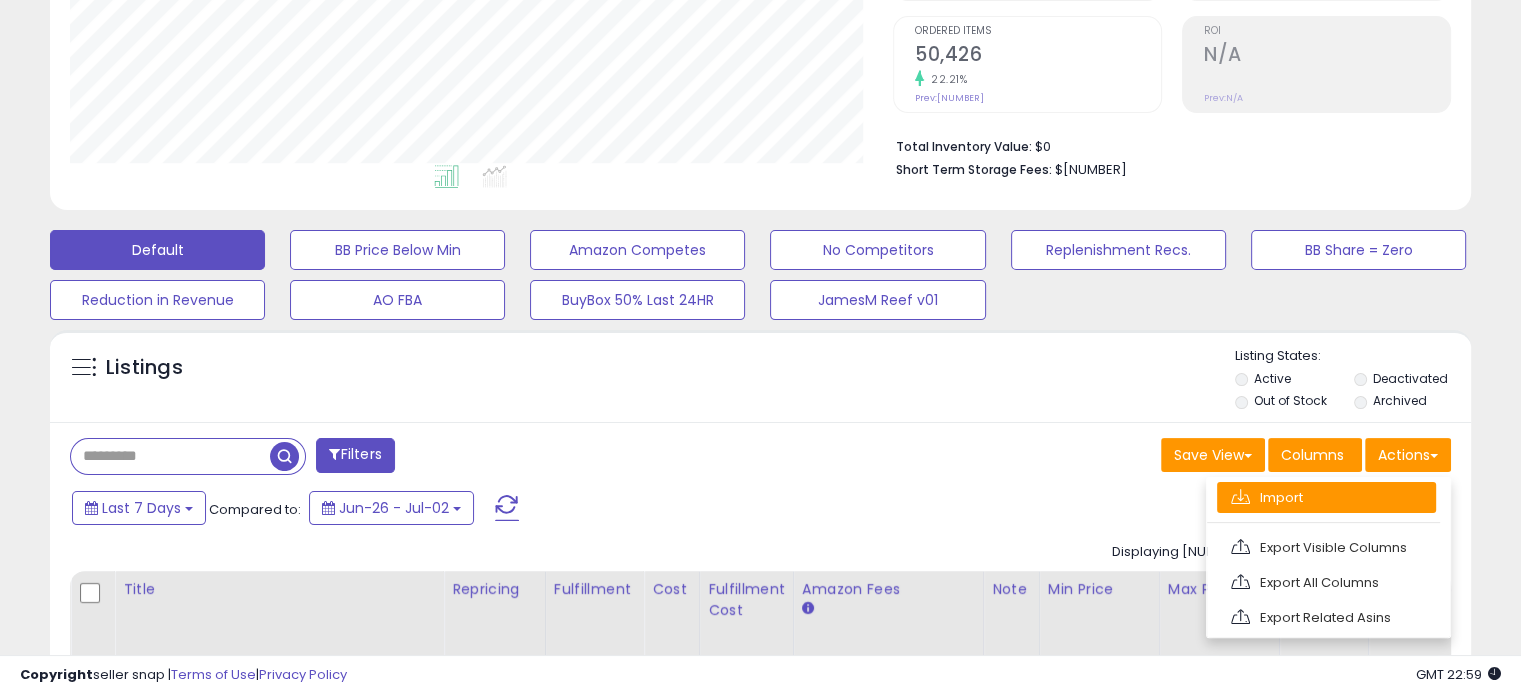 click on "Import" at bounding box center (1326, 497) 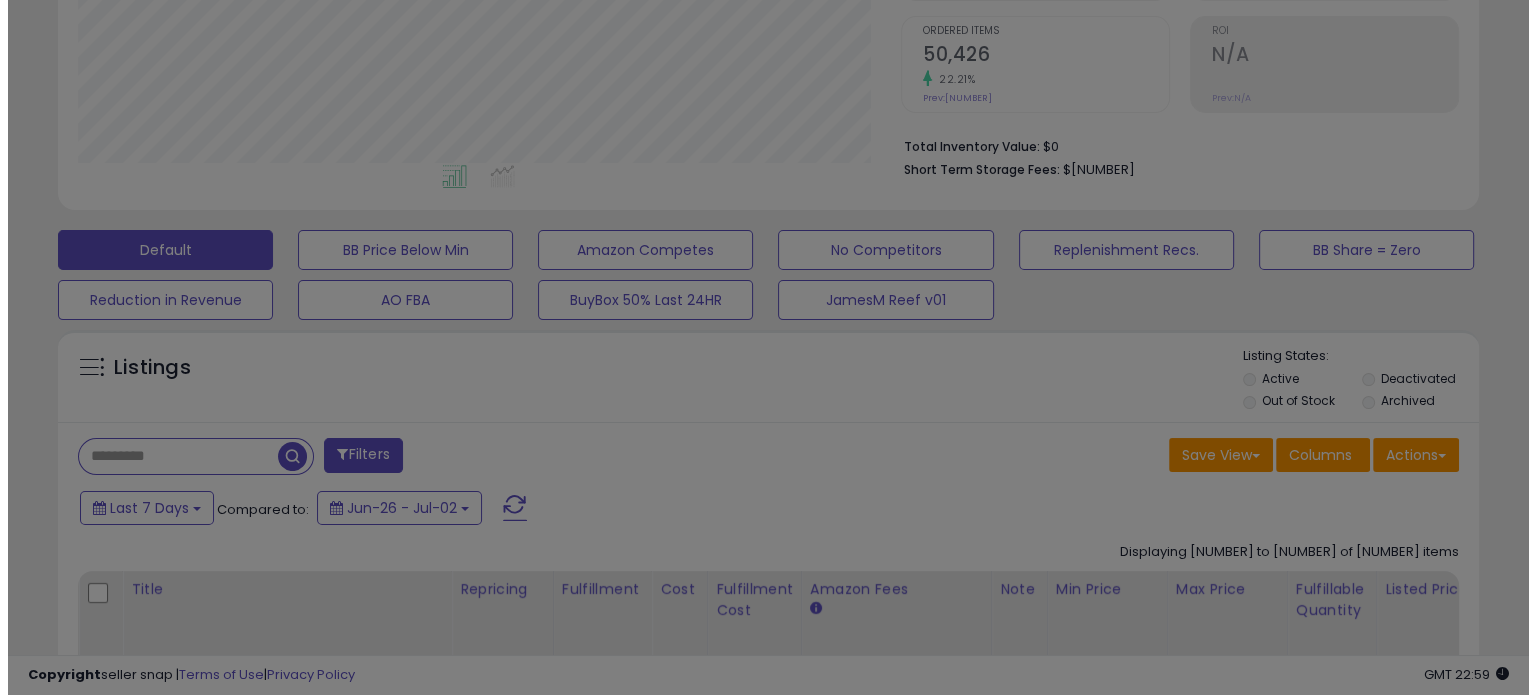 scroll, scrollTop: 999589, scrollLeft: 999168, axis: both 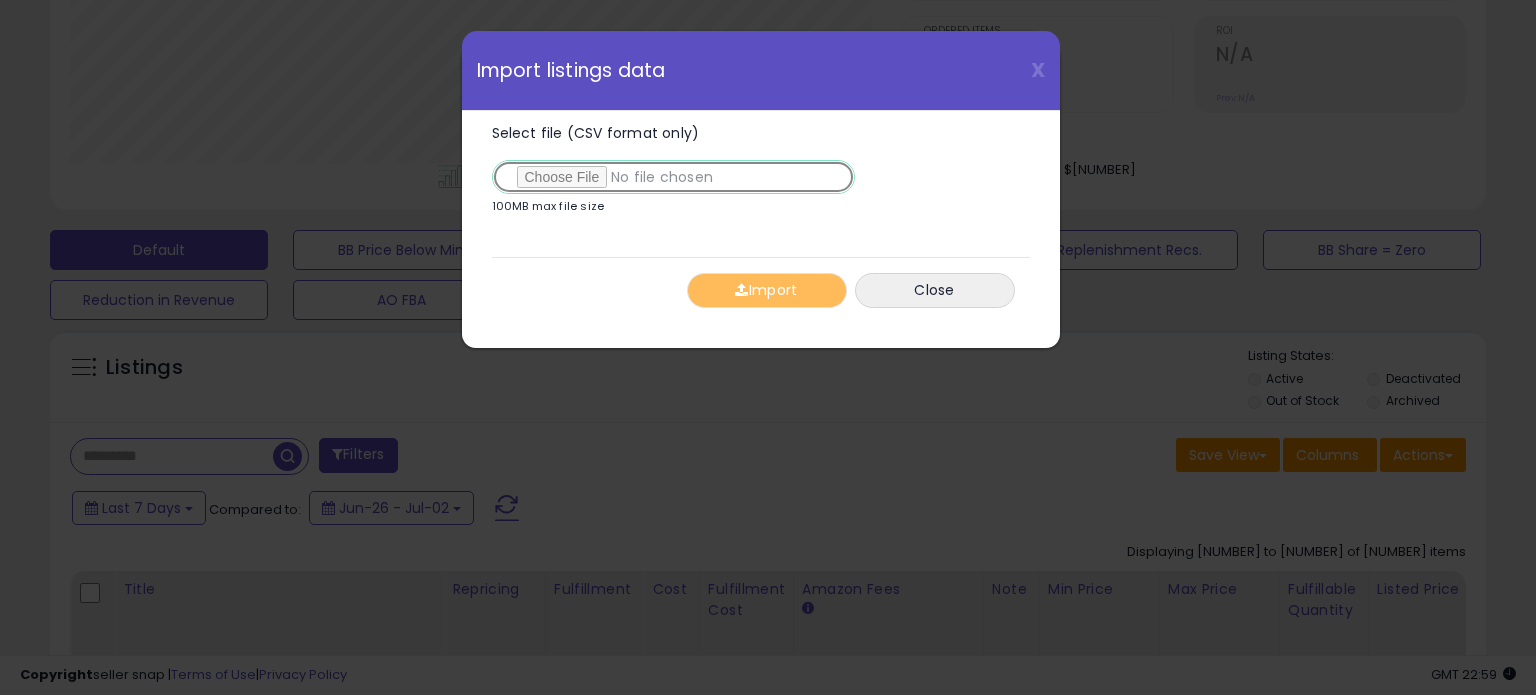 click on "Select file (CSV format only)" at bounding box center [673, 177] 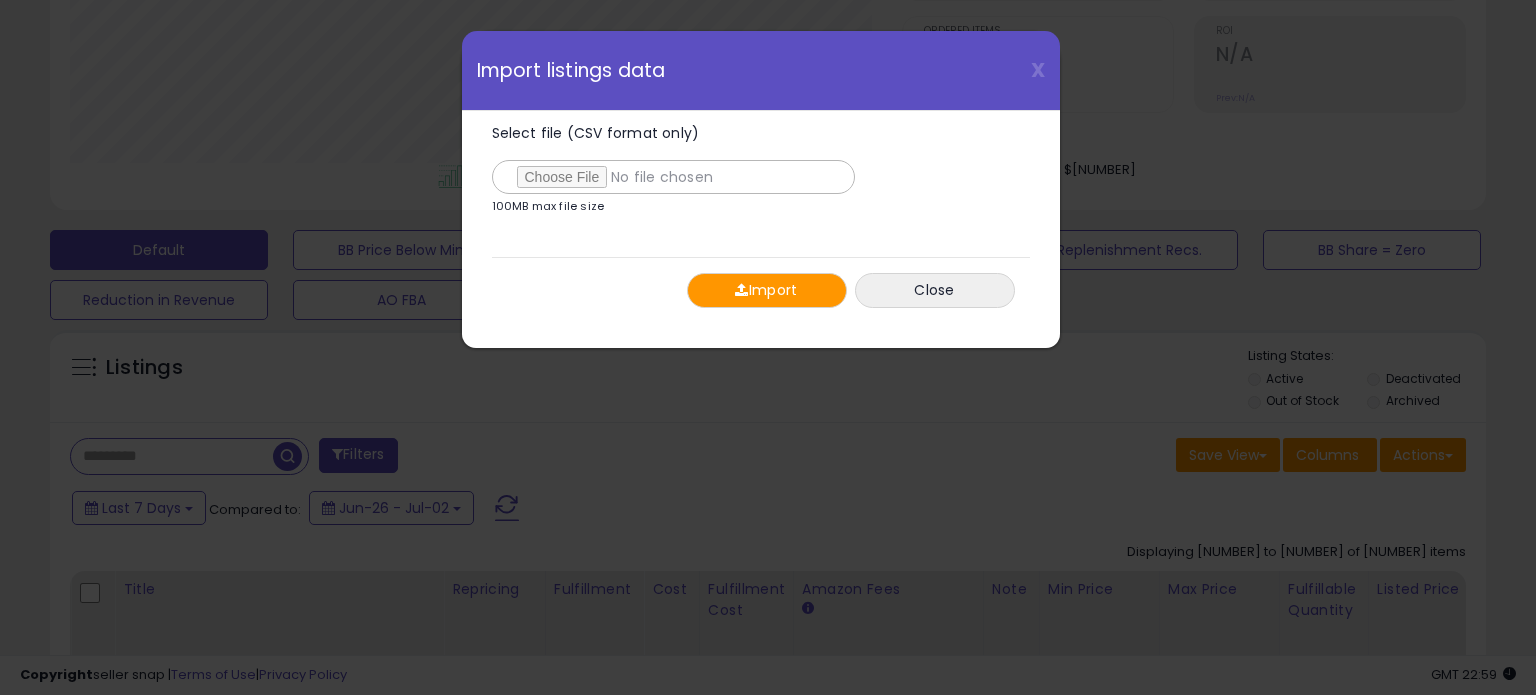 click on "Import" at bounding box center [767, 290] 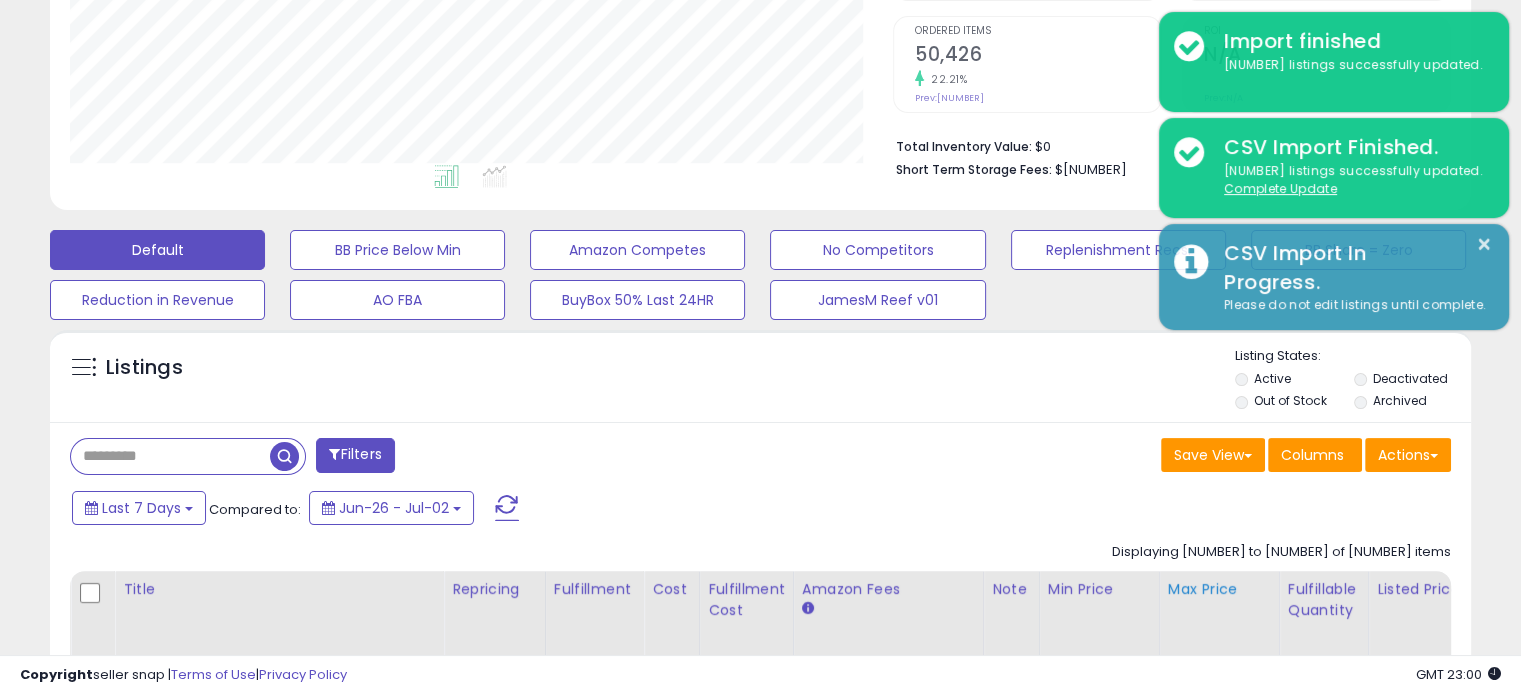 scroll, scrollTop: 409, scrollLeft: 822, axis: both 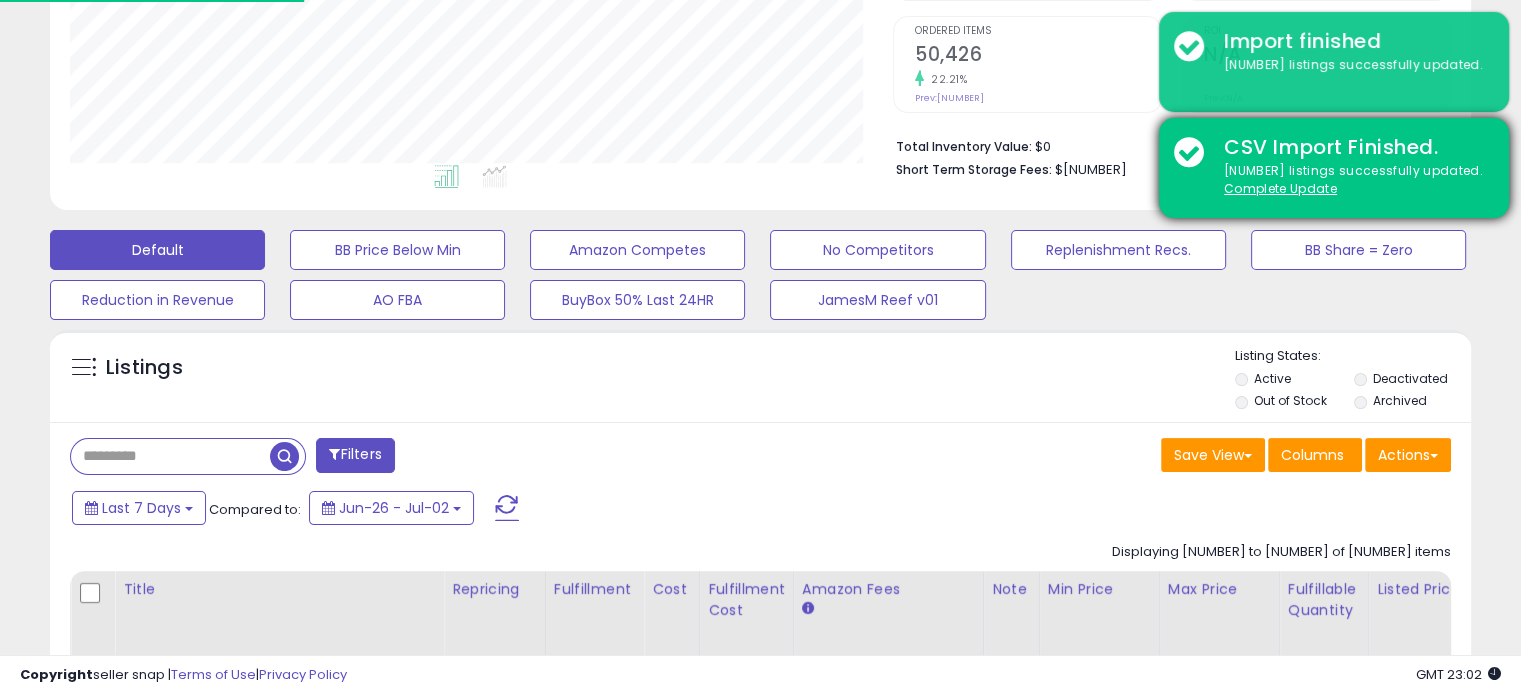 click on "2399 listings successfully updated.  Complete Update" at bounding box center [1351, 180] 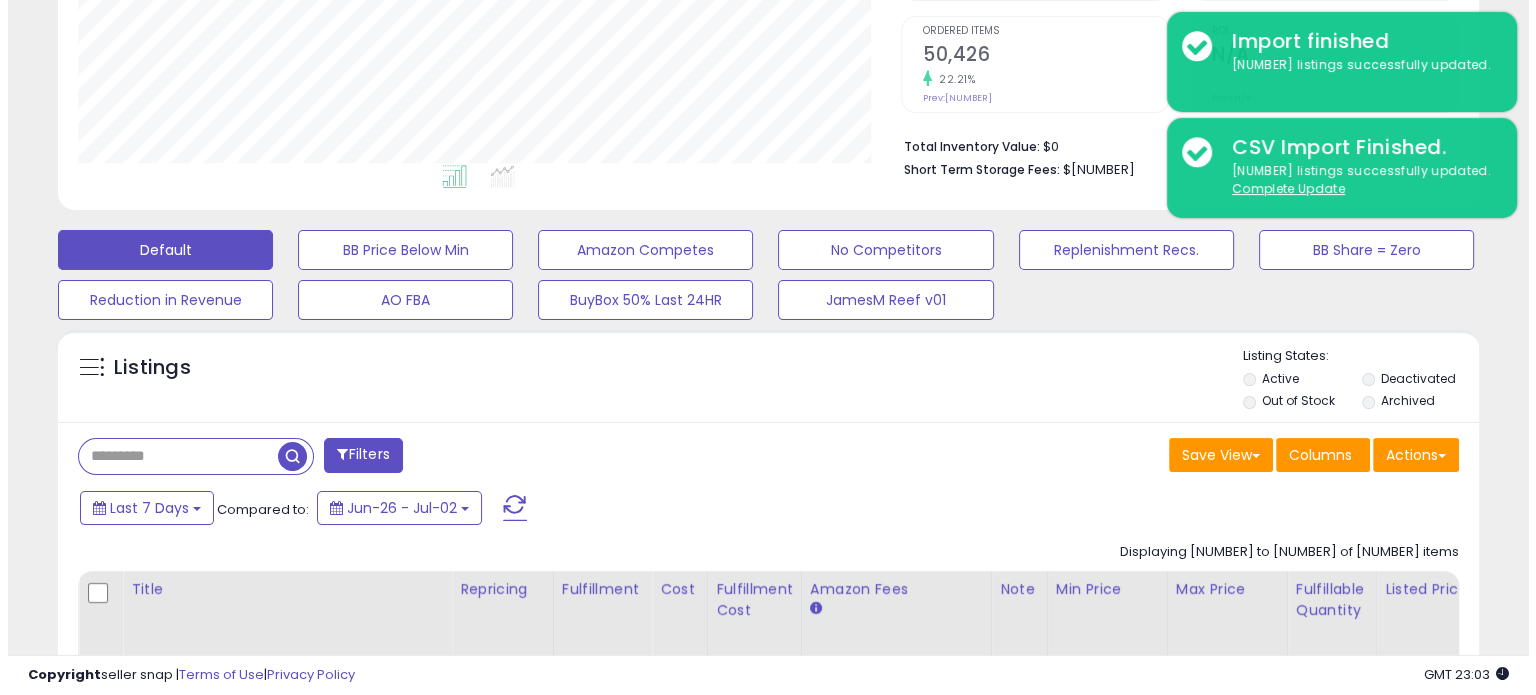 scroll, scrollTop: 0, scrollLeft: 0, axis: both 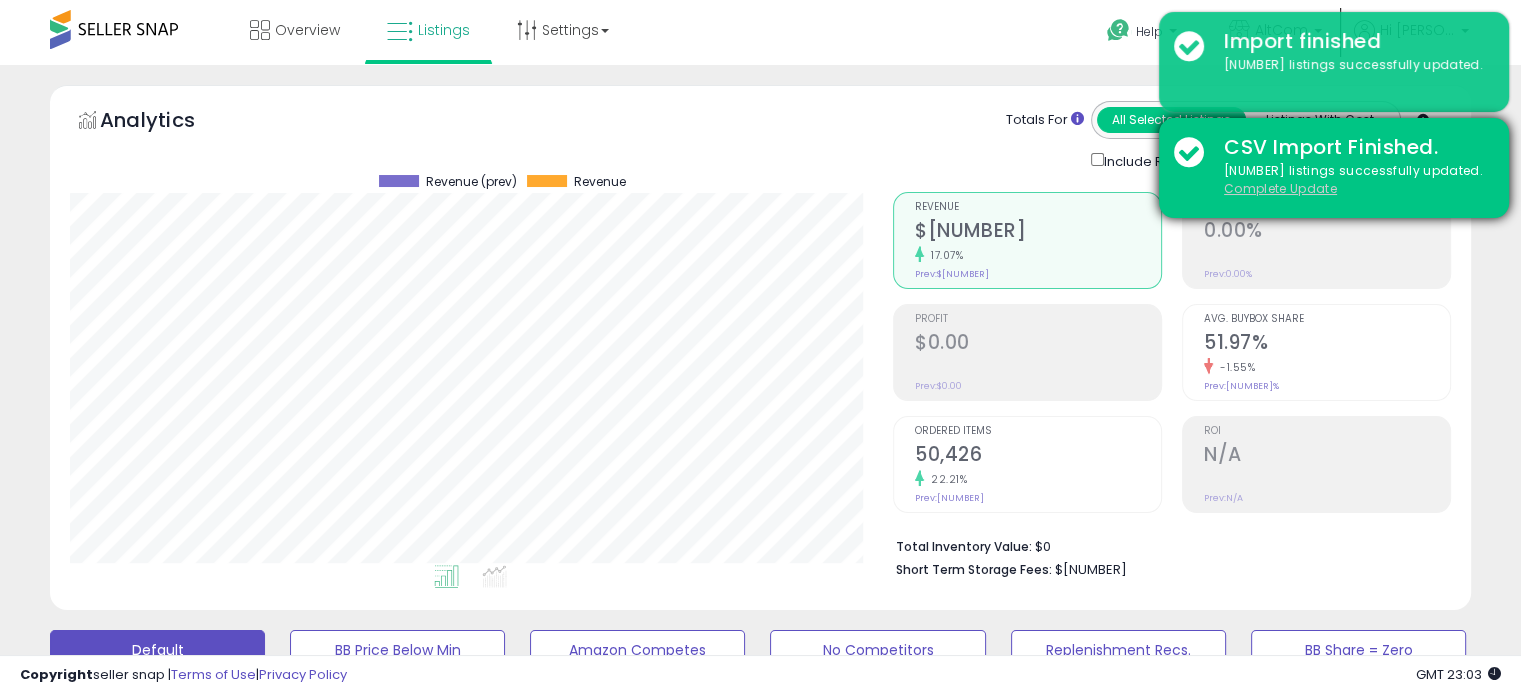 click on "Complete Update" at bounding box center (1280, 188) 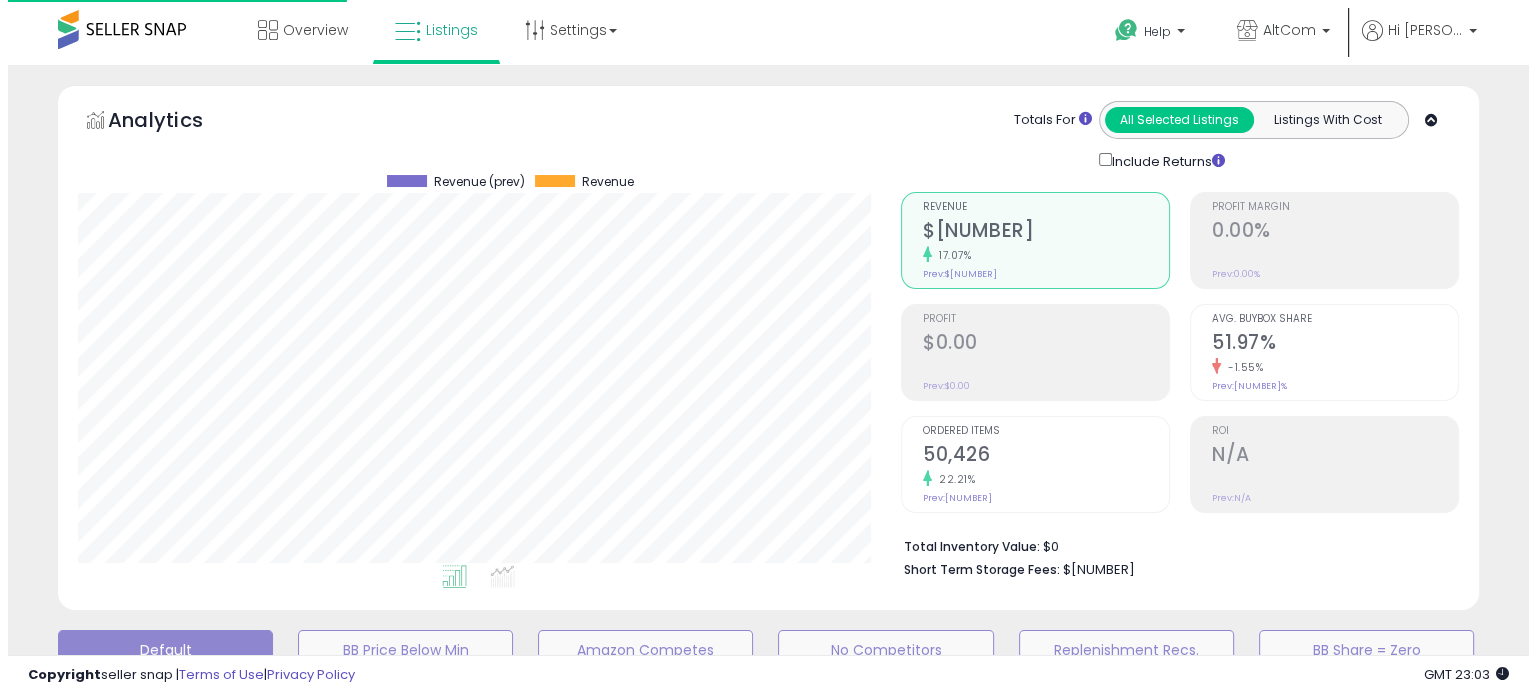 scroll, scrollTop: 999589, scrollLeft: 999168, axis: both 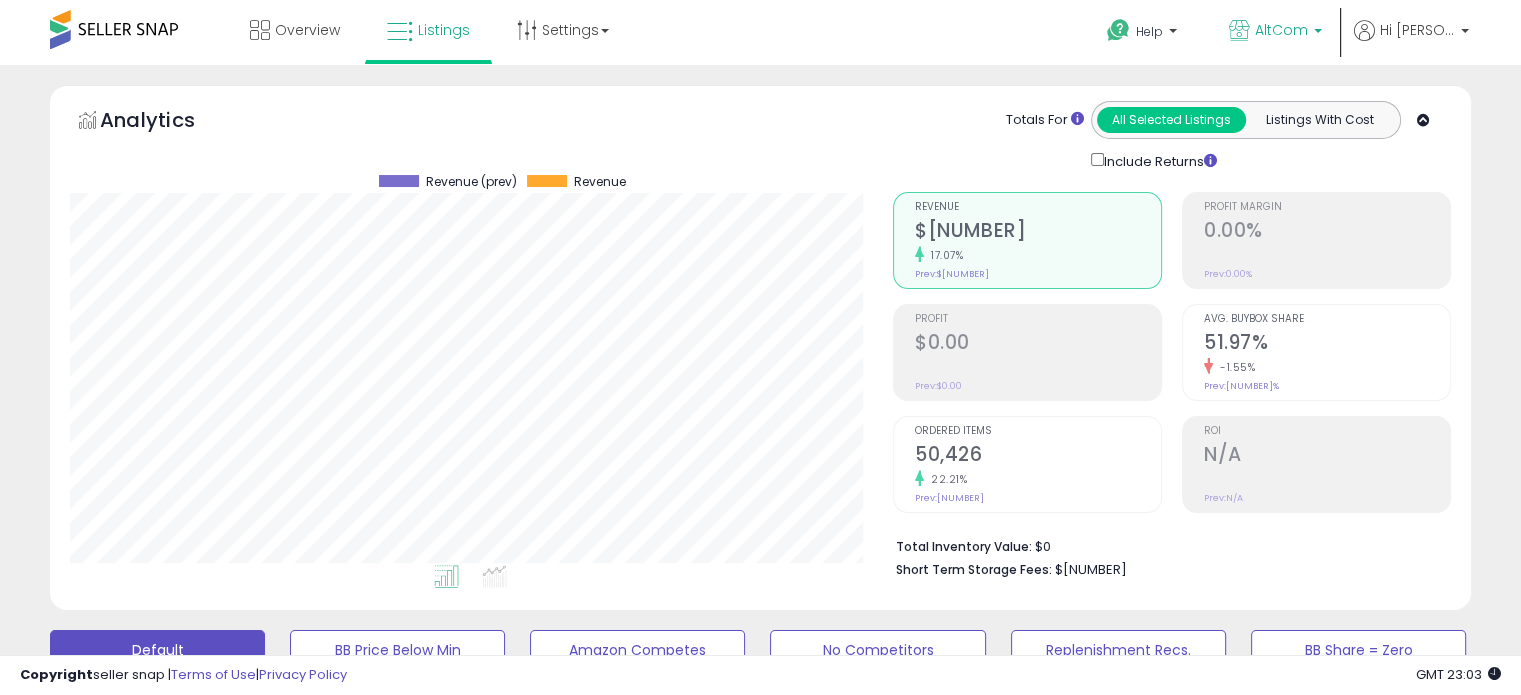 click on "AltCom" at bounding box center [1275, 32] 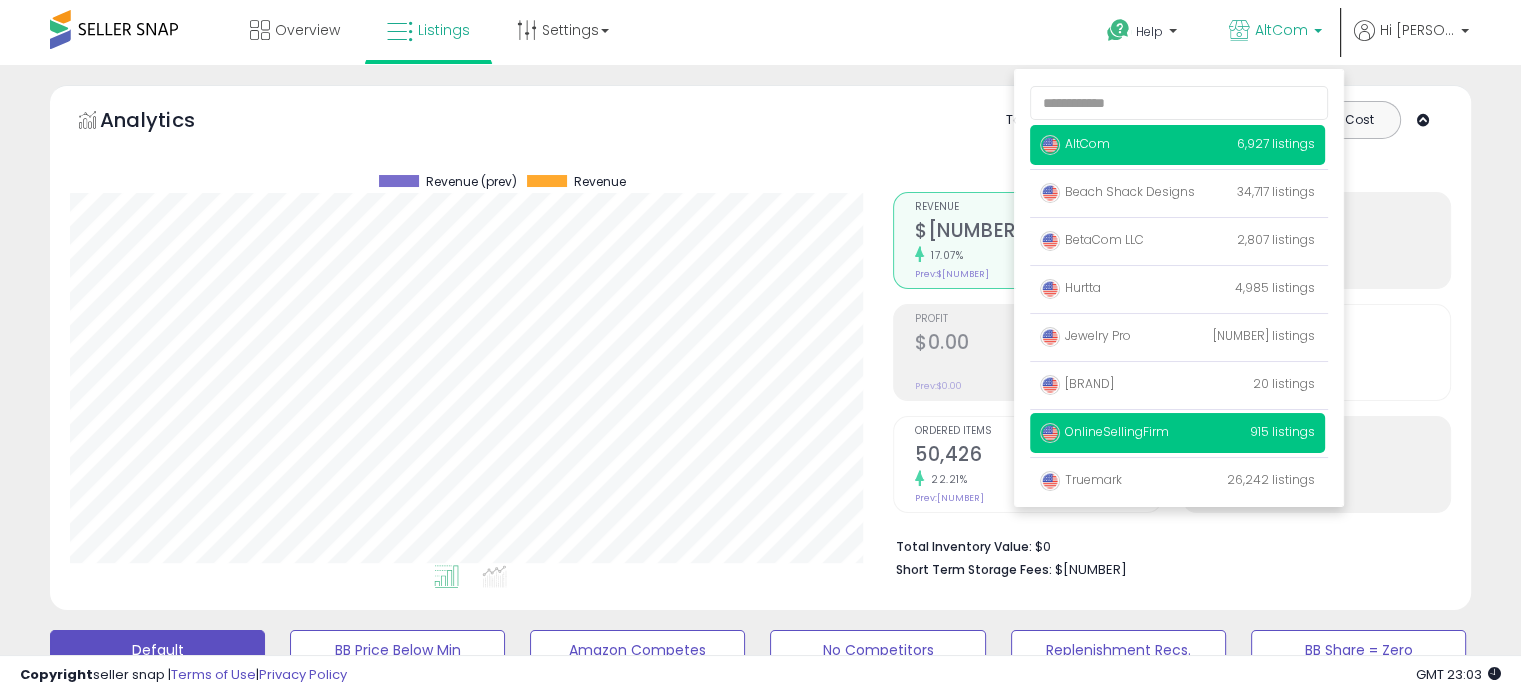 click on "OnlineSellingFirm" at bounding box center (1104, 431) 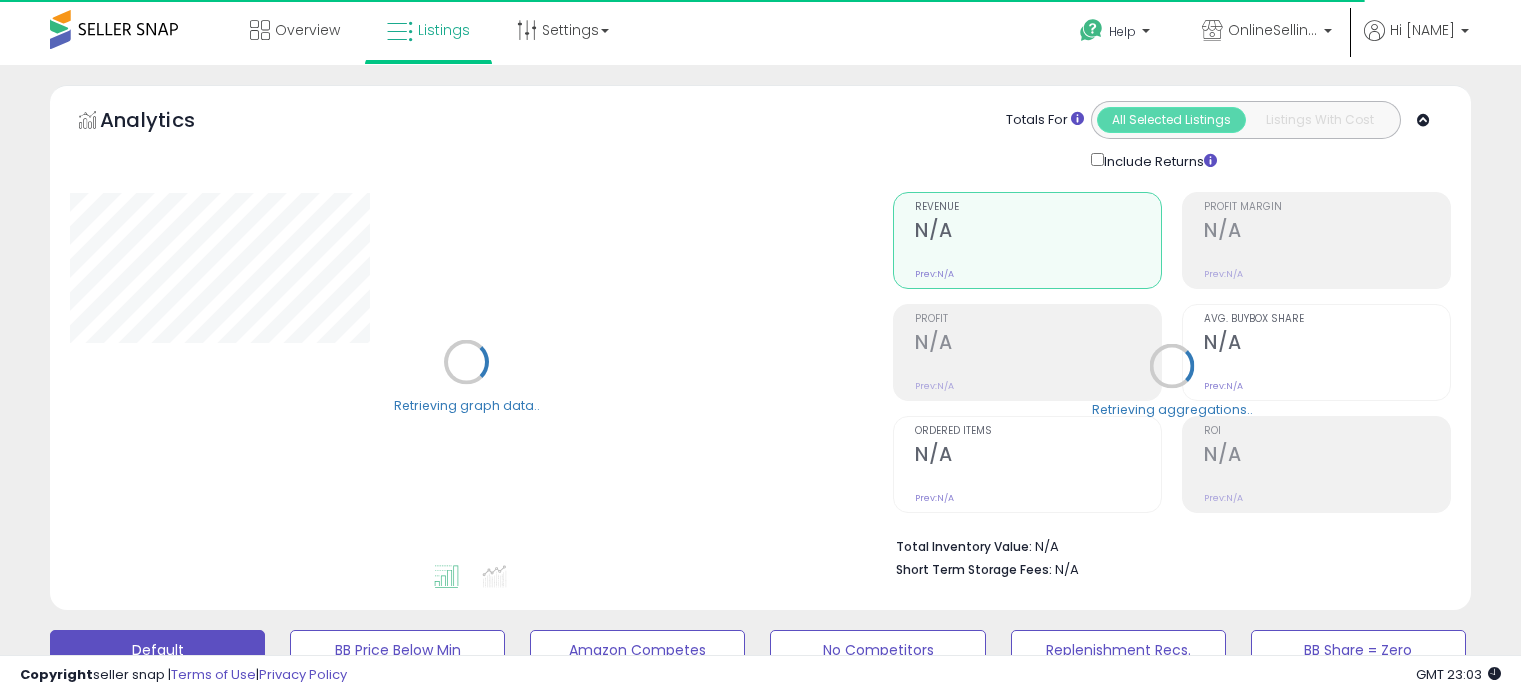 scroll, scrollTop: 0, scrollLeft: 0, axis: both 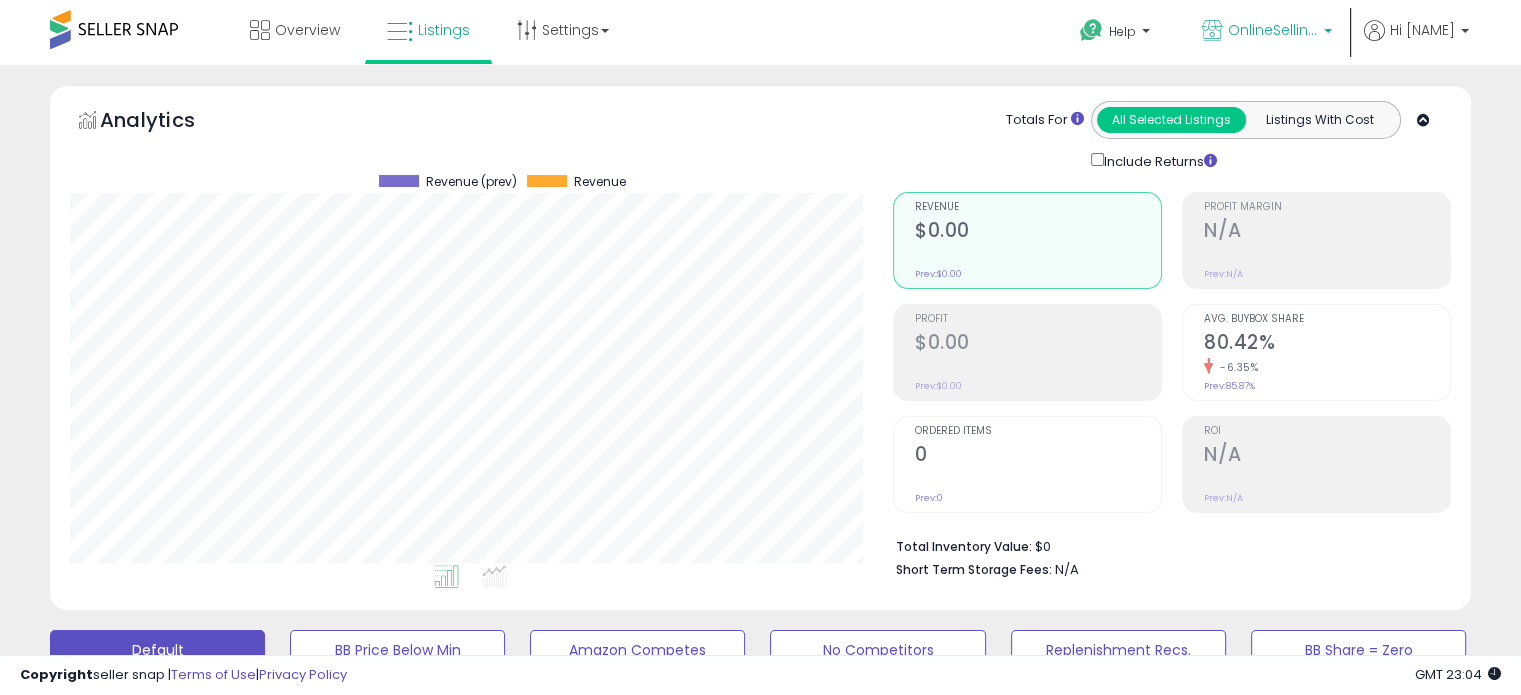 click at bounding box center (1328, 36) 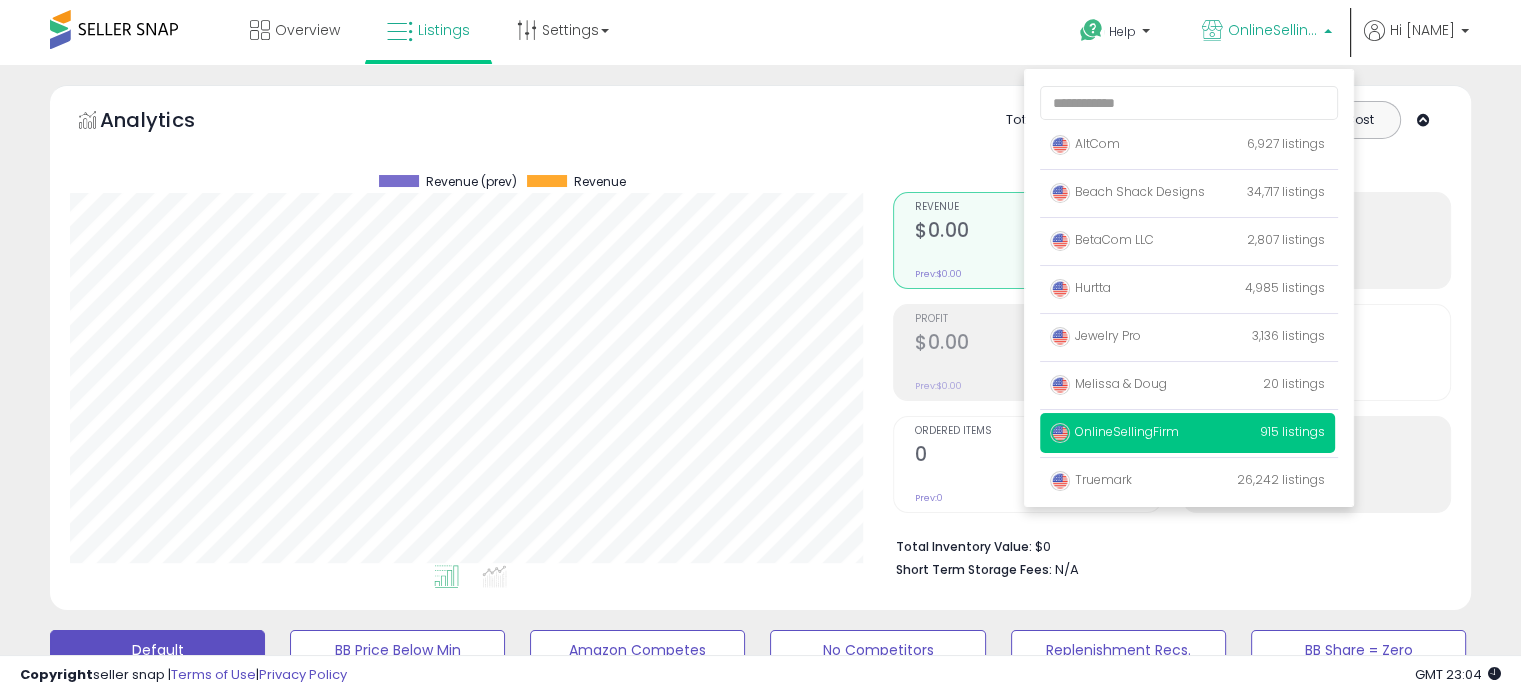 scroll, scrollTop: 999589, scrollLeft: 999176, axis: both 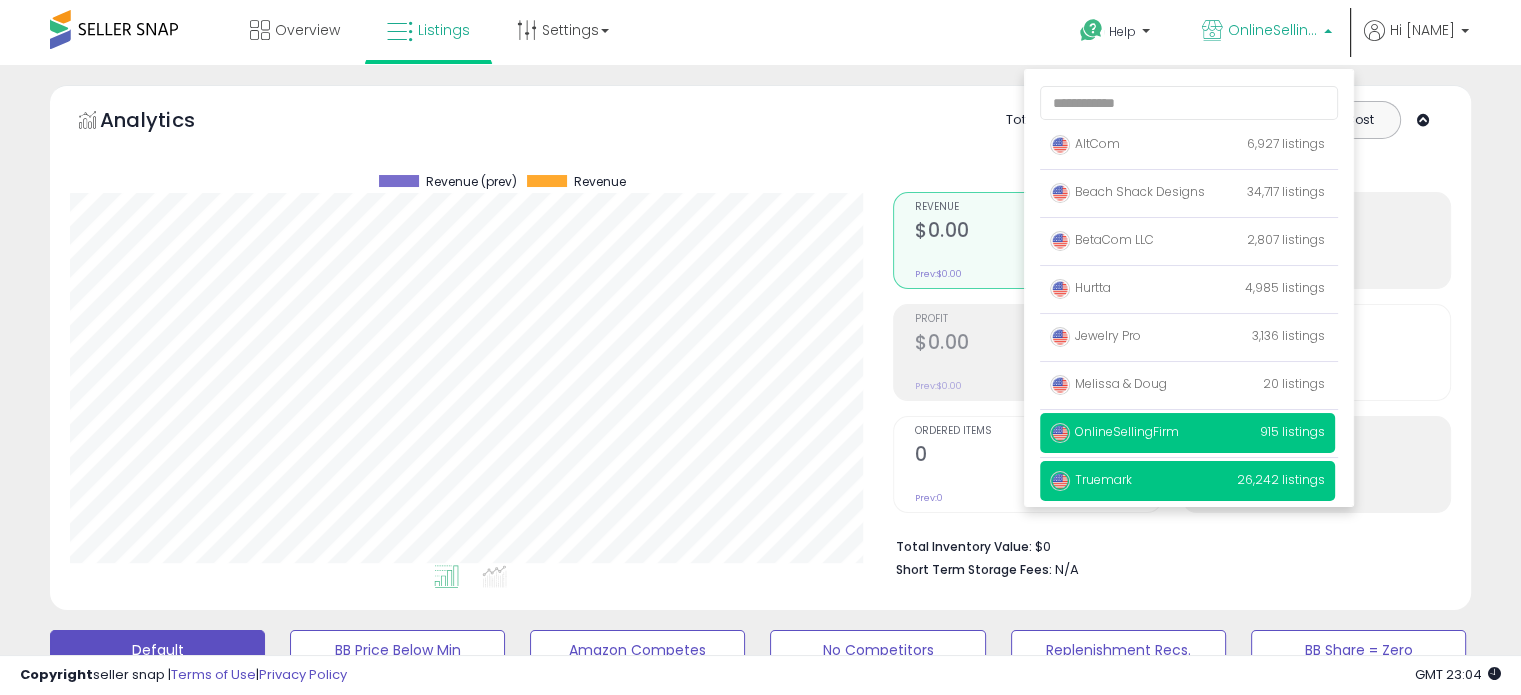 click on "Truemark" at bounding box center (1091, 479) 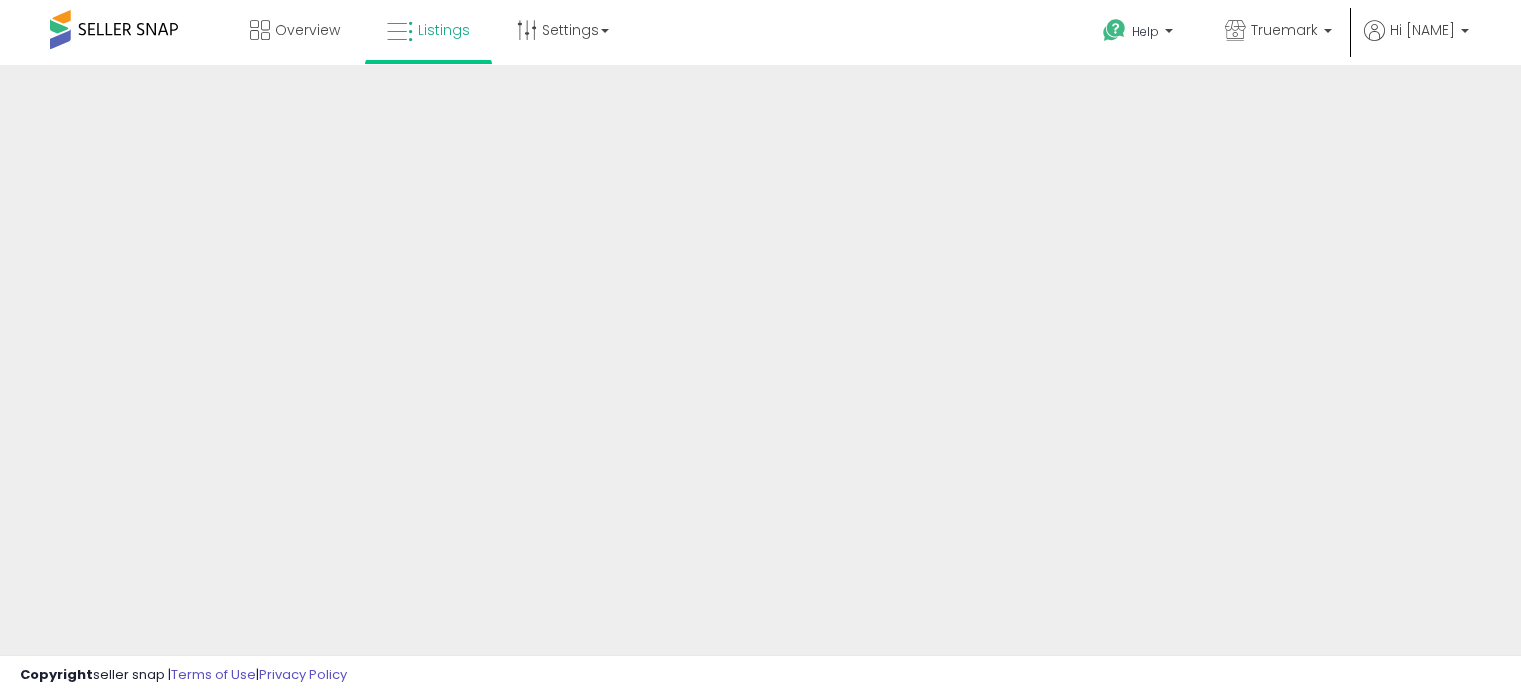 scroll, scrollTop: 0, scrollLeft: 0, axis: both 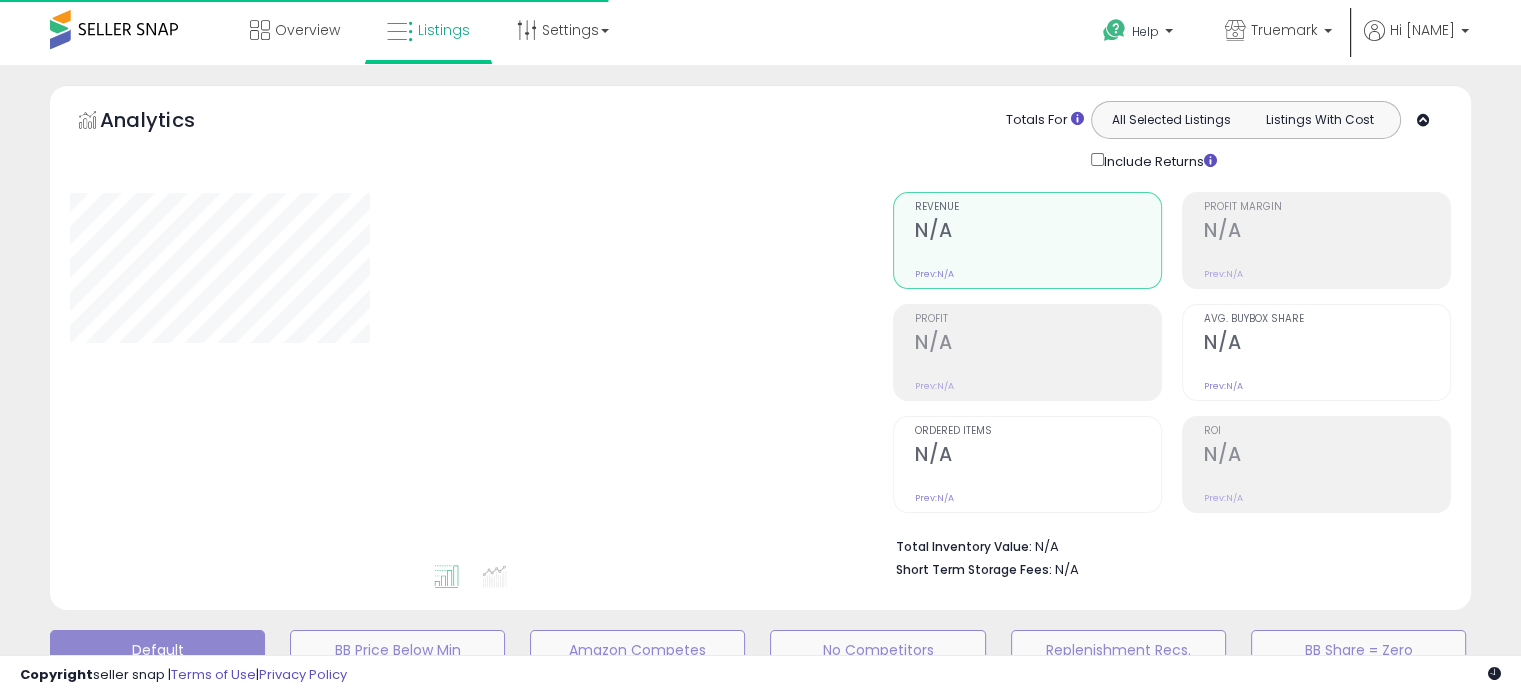click on "**********" at bounding box center [760, 630] 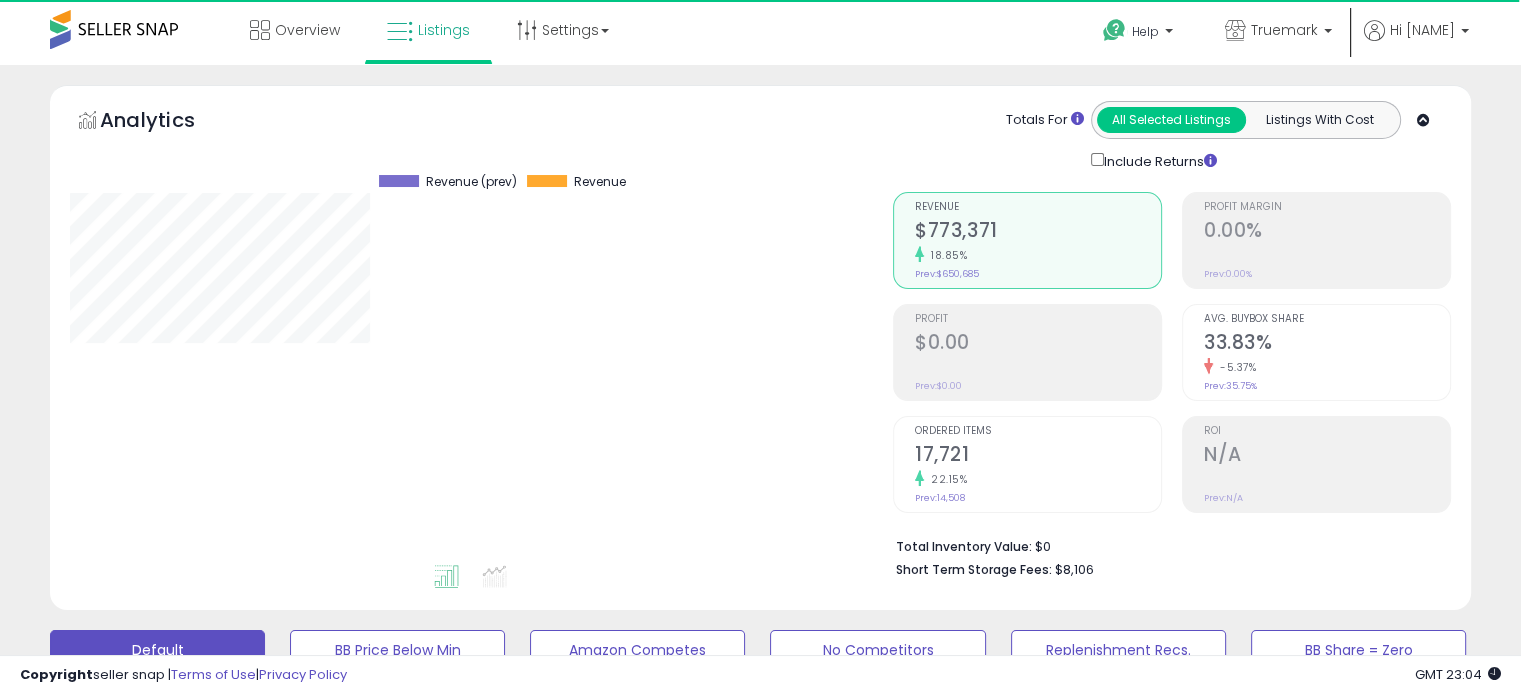 scroll, scrollTop: 608, scrollLeft: 0, axis: vertical 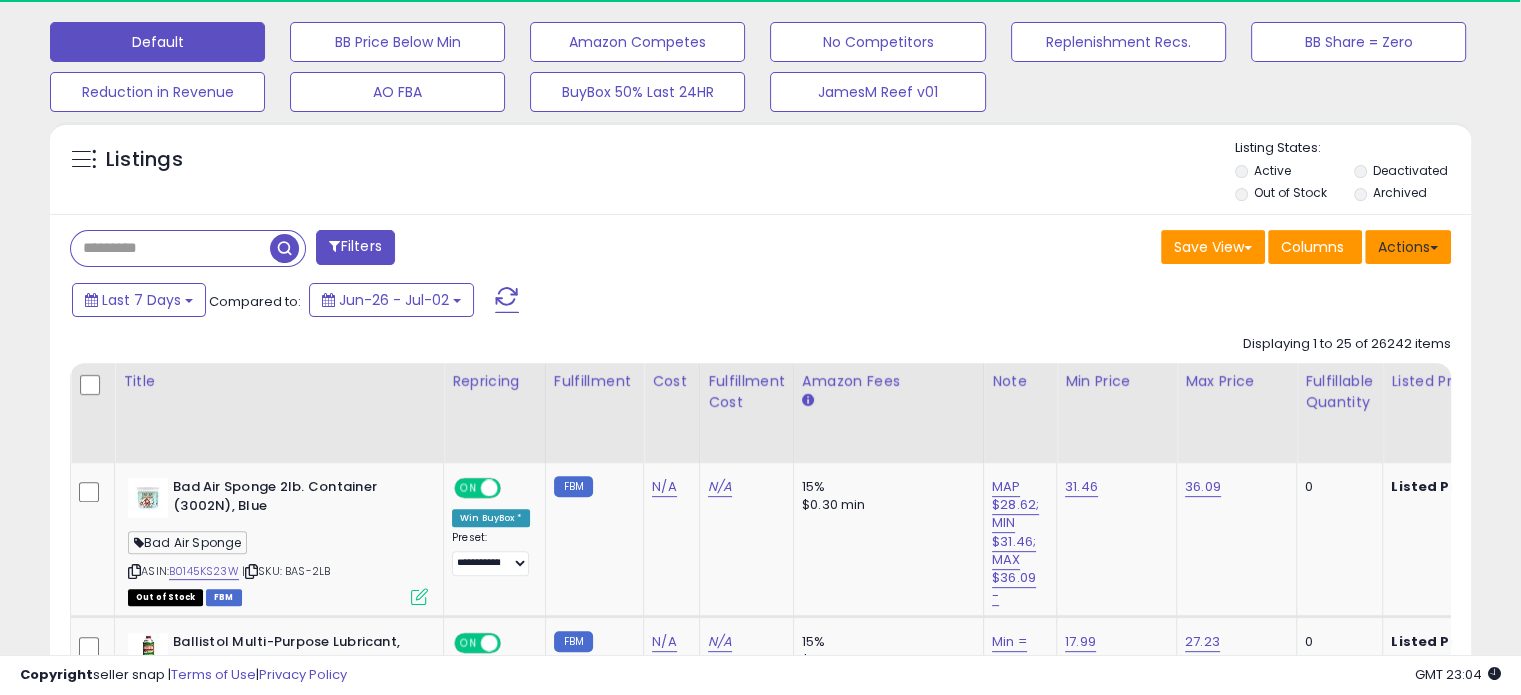 click on "Actions" at bounding box center [1408, 247] 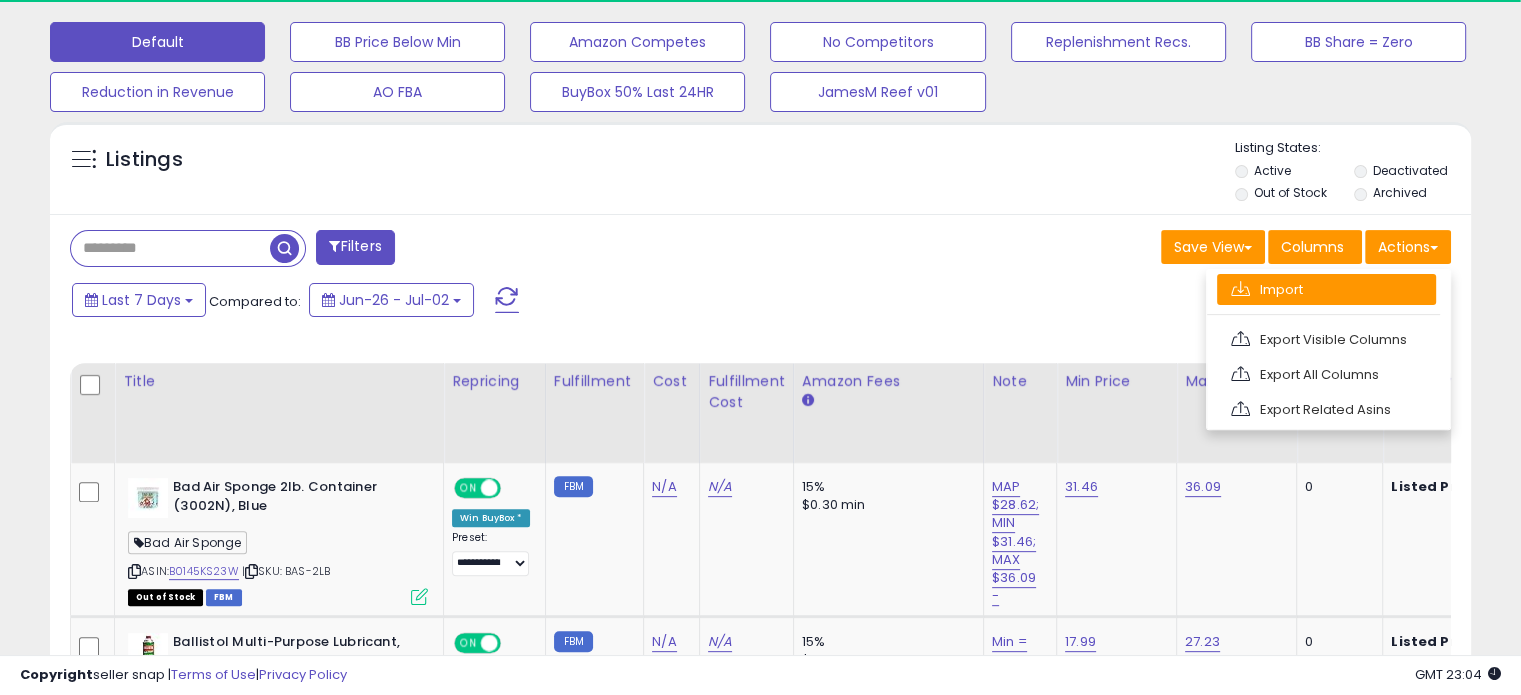 click on "Import" at bounding box center [1326, 289] 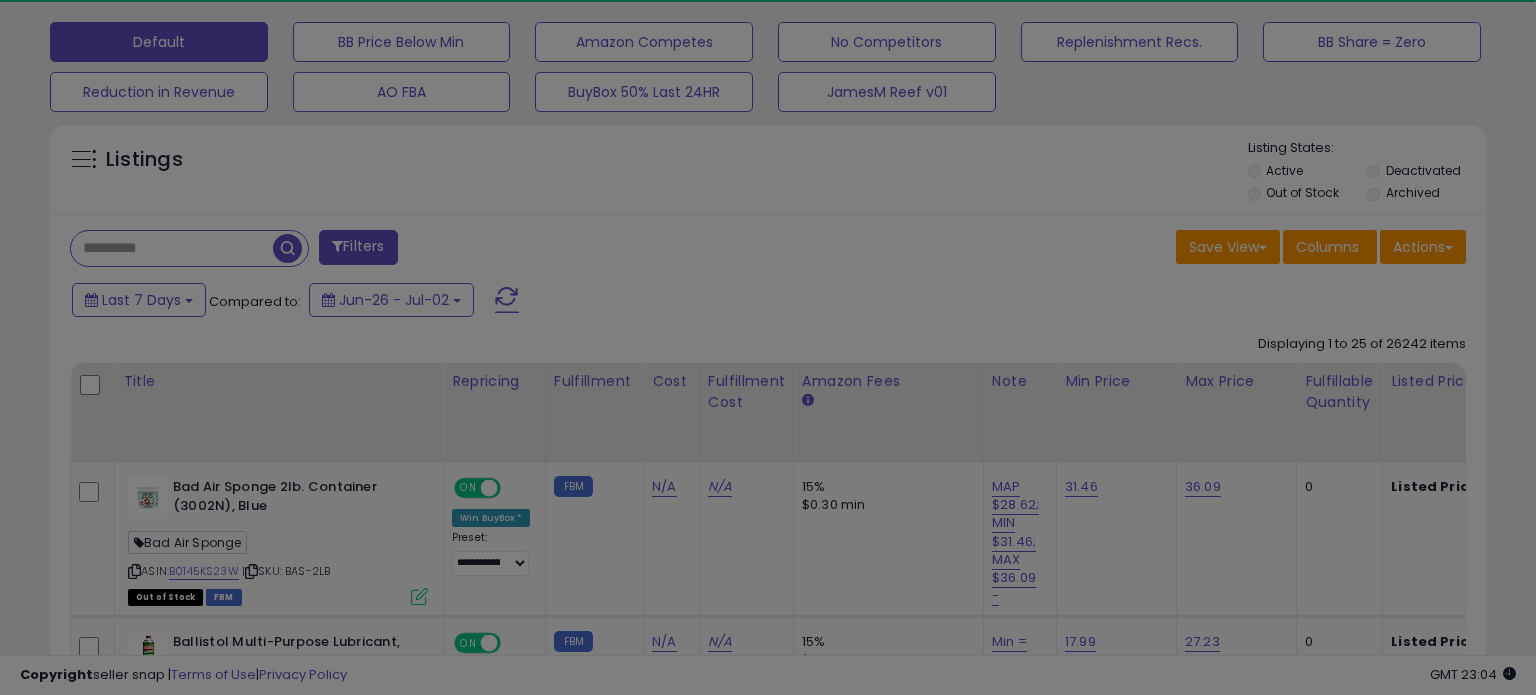 scroll, scrollTop: 999589, scrollLeft: 999168, axis: both 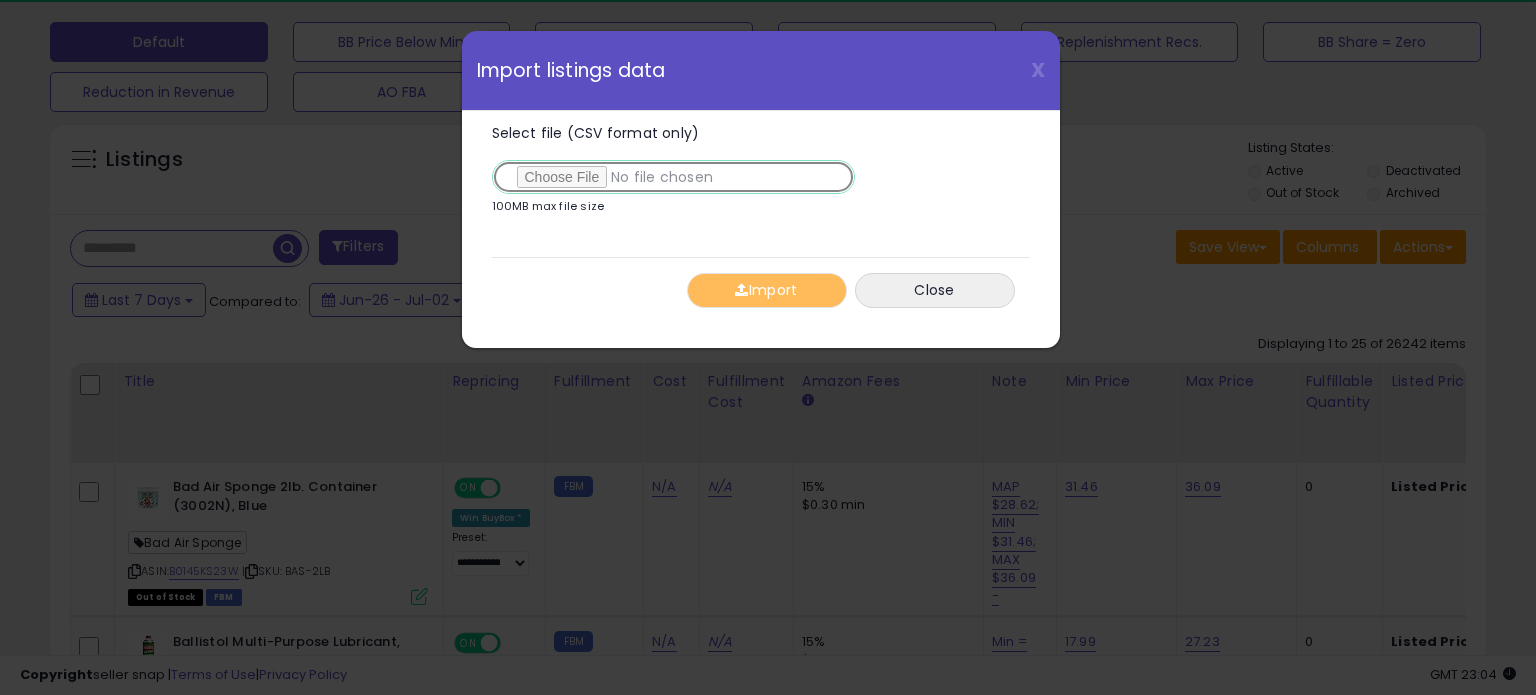 click on "Select file (CSV format only)" at bounding box center [673, 177] 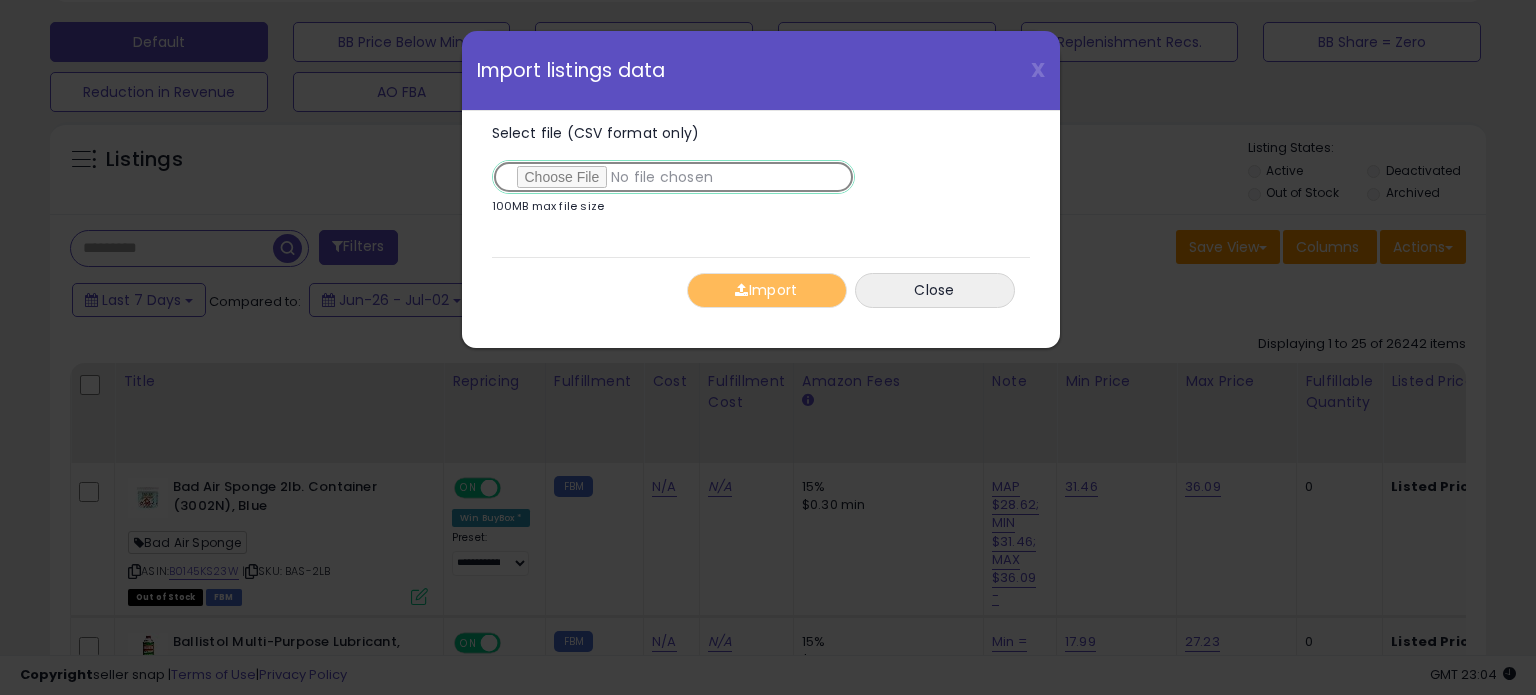 type on "**********" 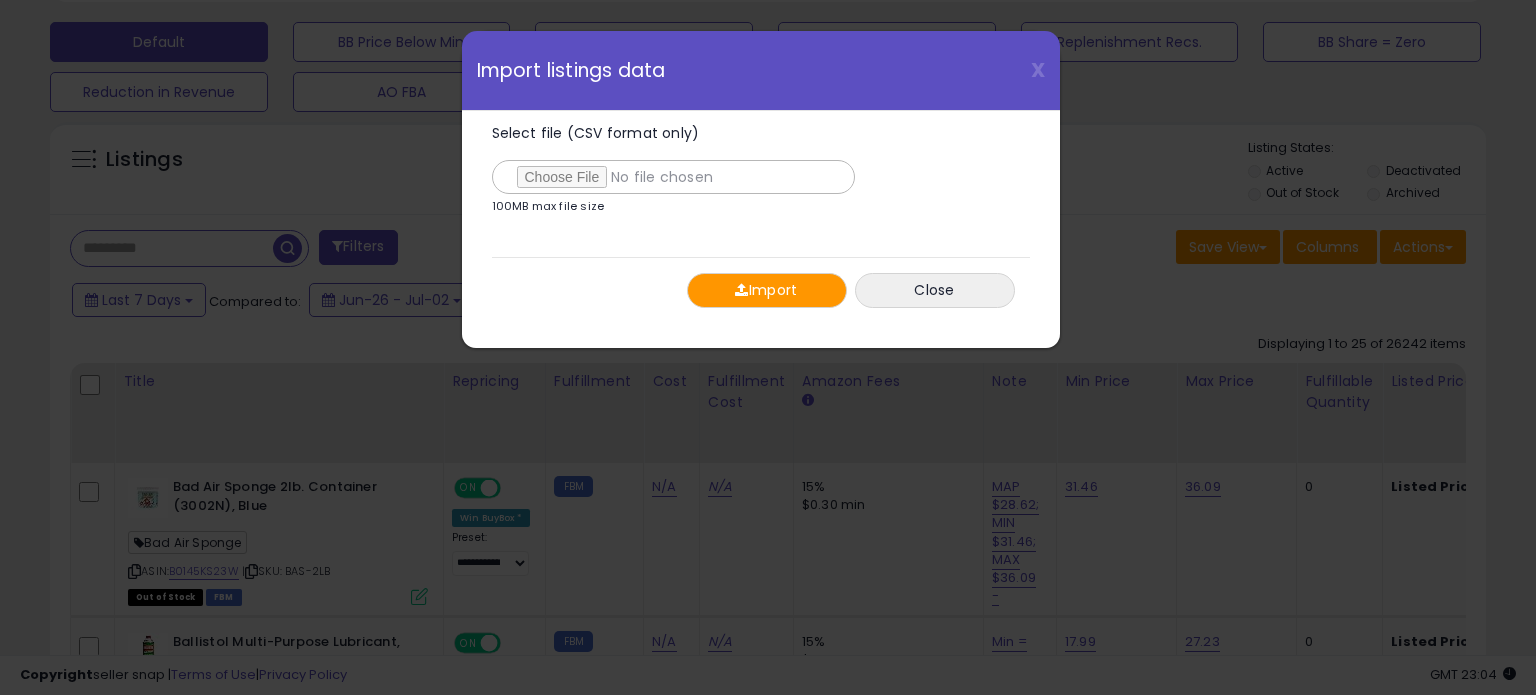 click on "Import" at bounding box center (767, 290) 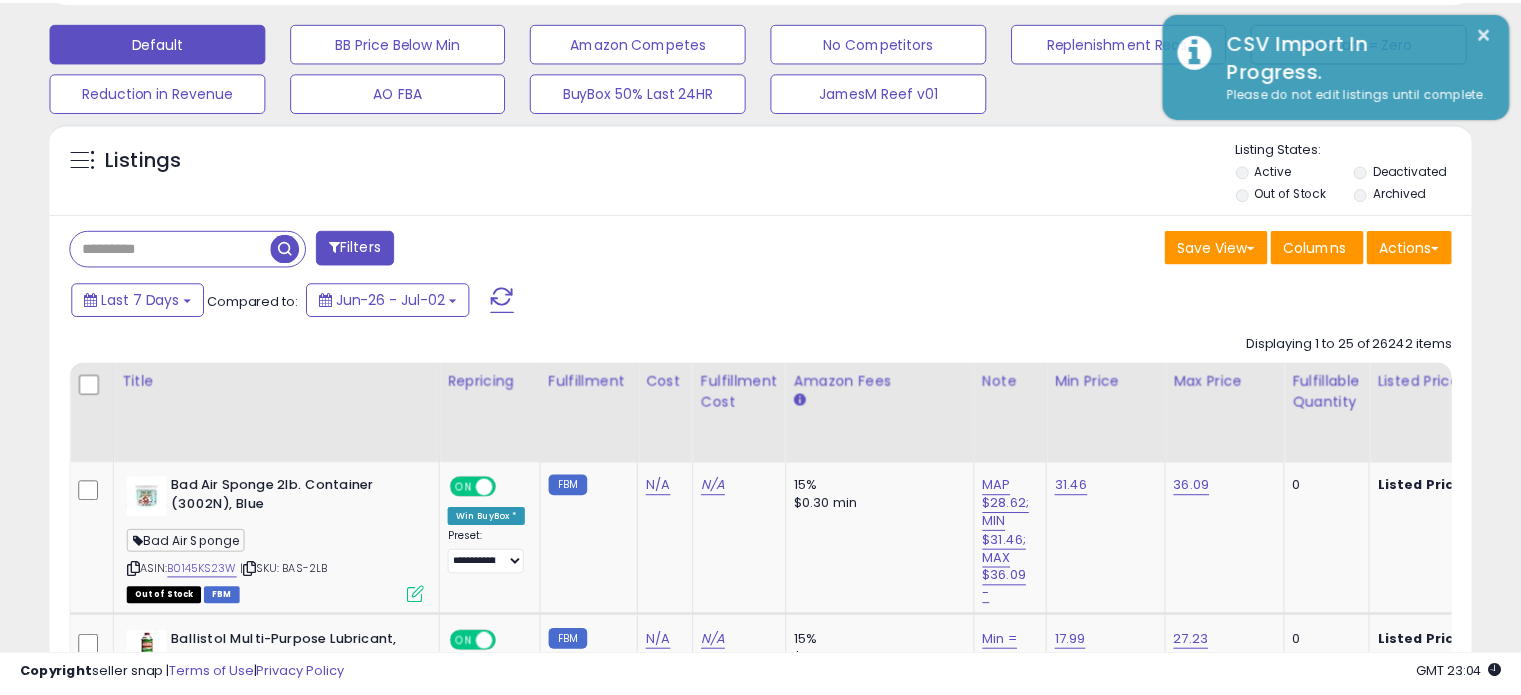 scroll, scrollTop: 409, scrollLeft: 822, axis: both 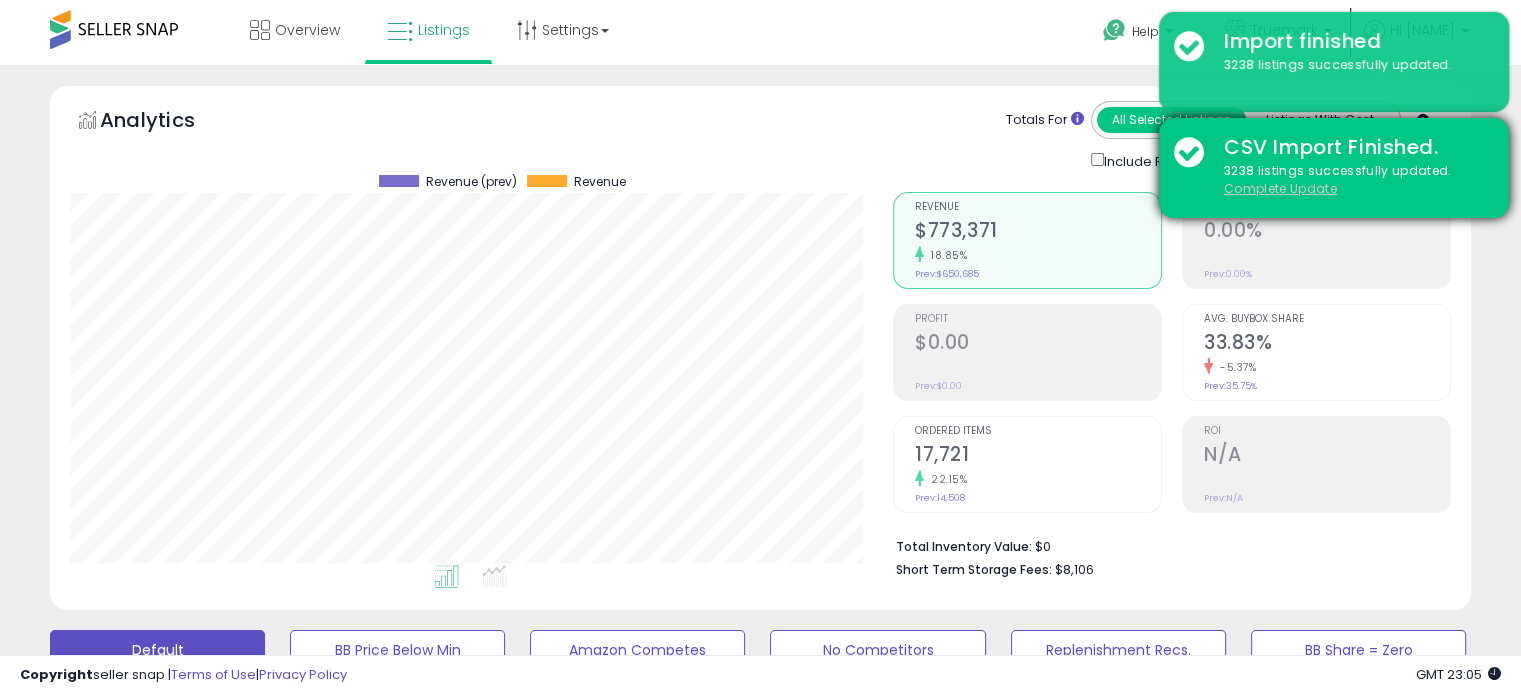 click on "Complete Update" at bounding box center (1280, 188) 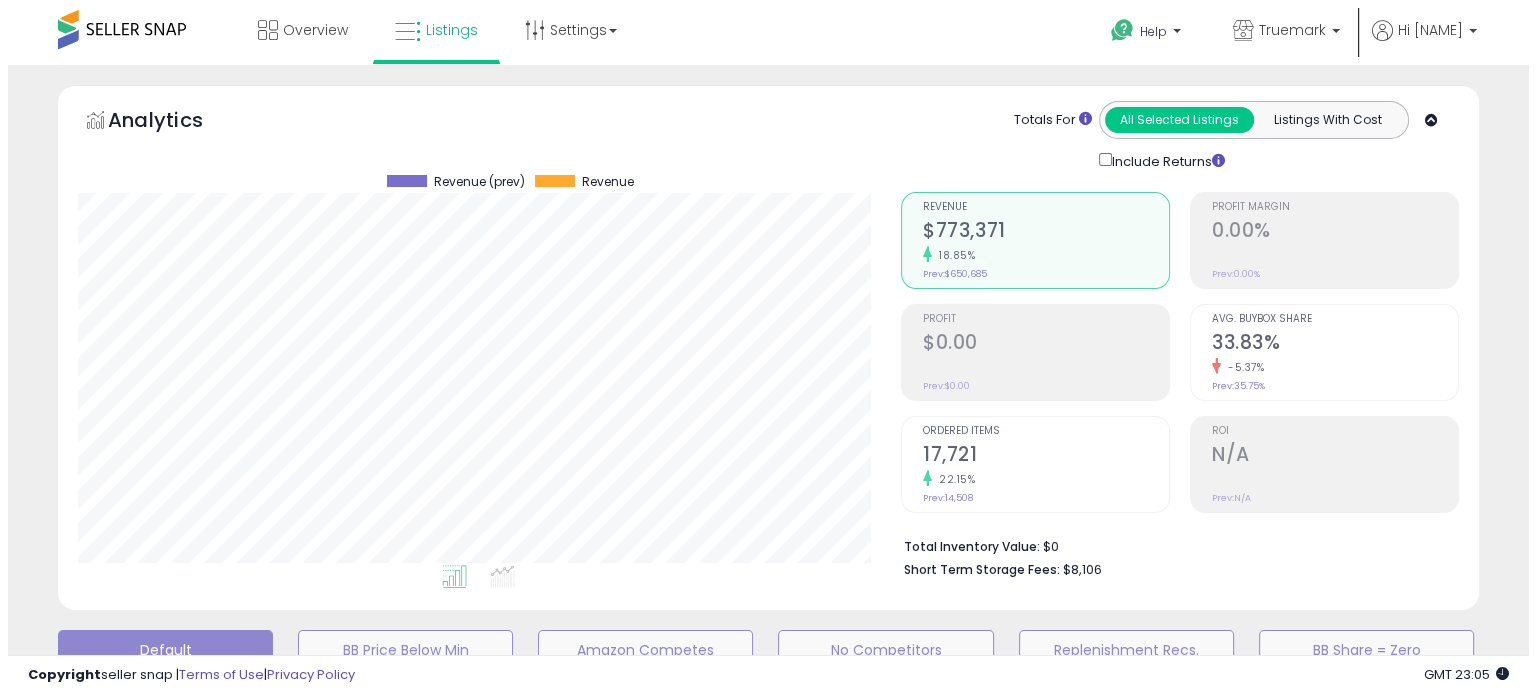 scroll, scrollTop: 999589, scrollLeft: 999168, axis: both 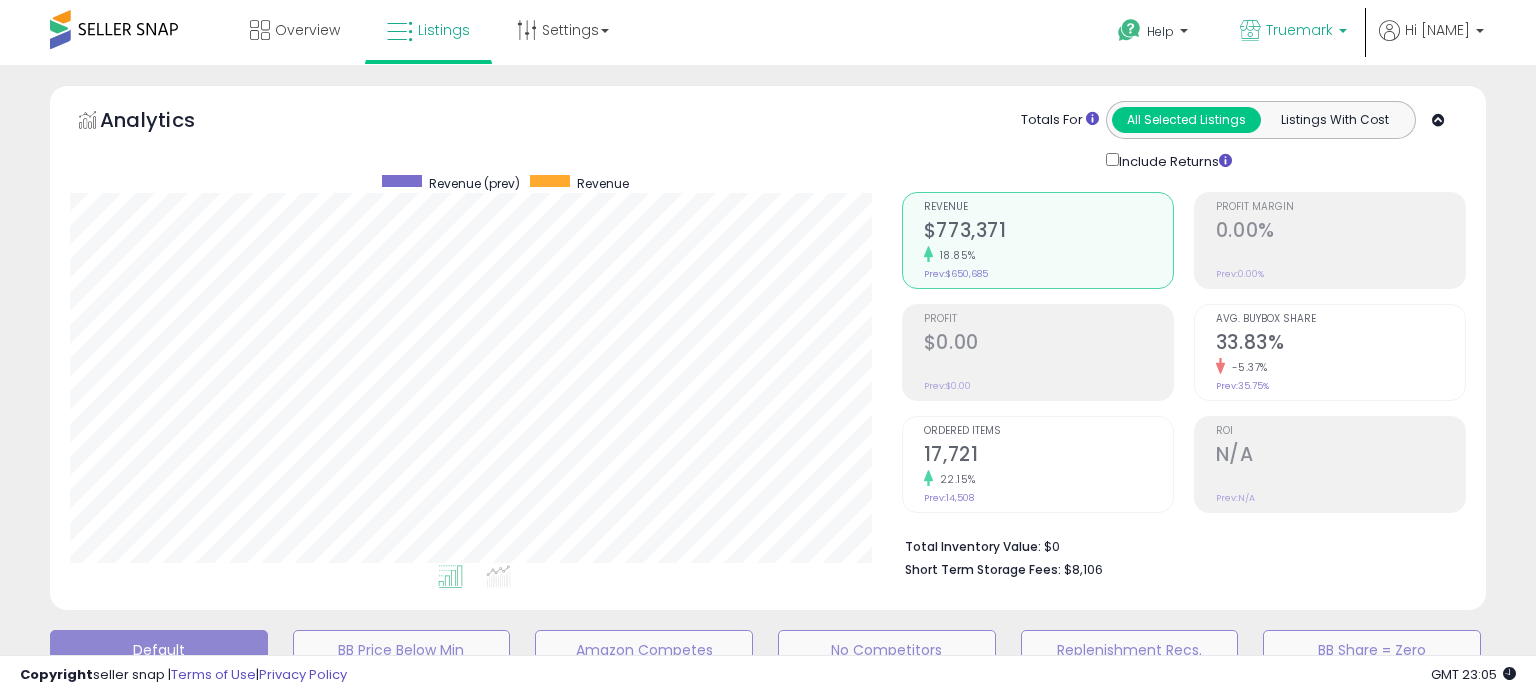 click at bounding box center [1343, 36] 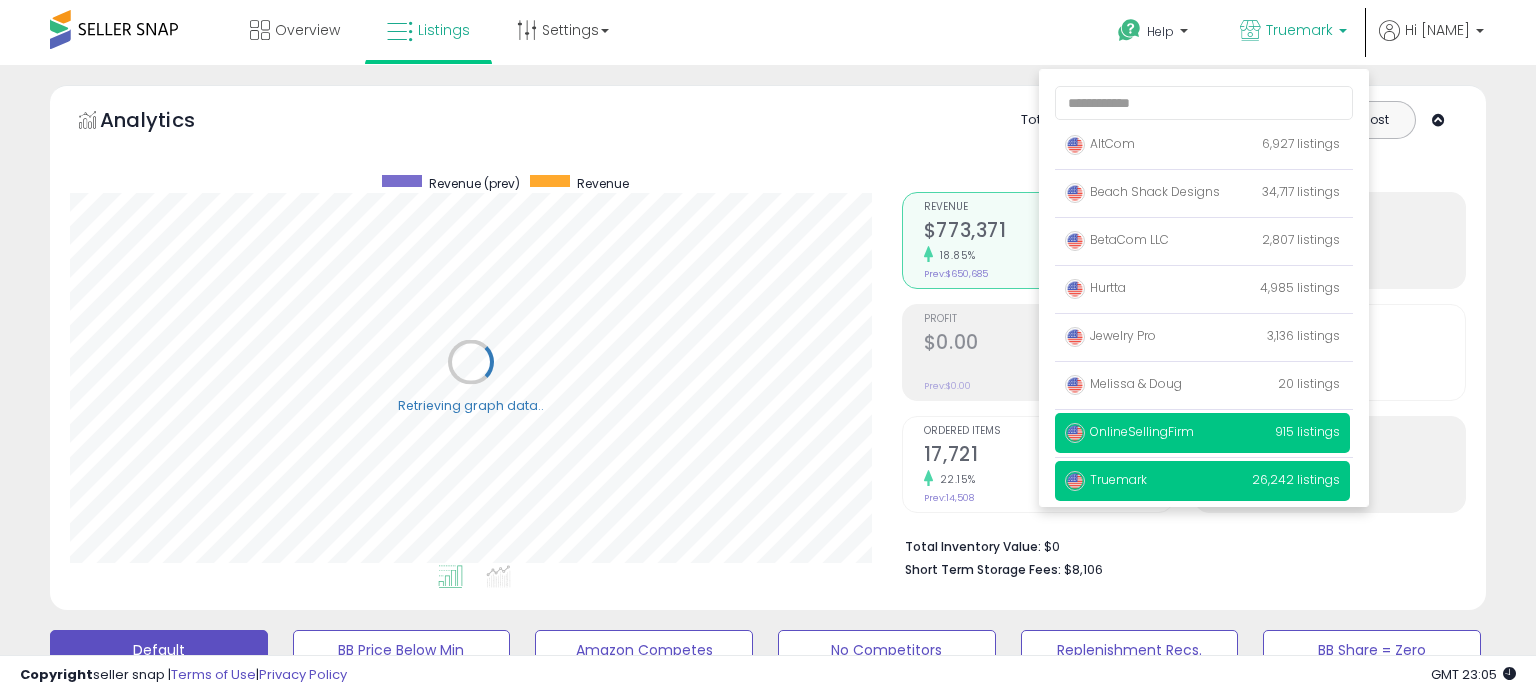 click on "OnlineSellingFirm" at bounding box center (1129, 431) 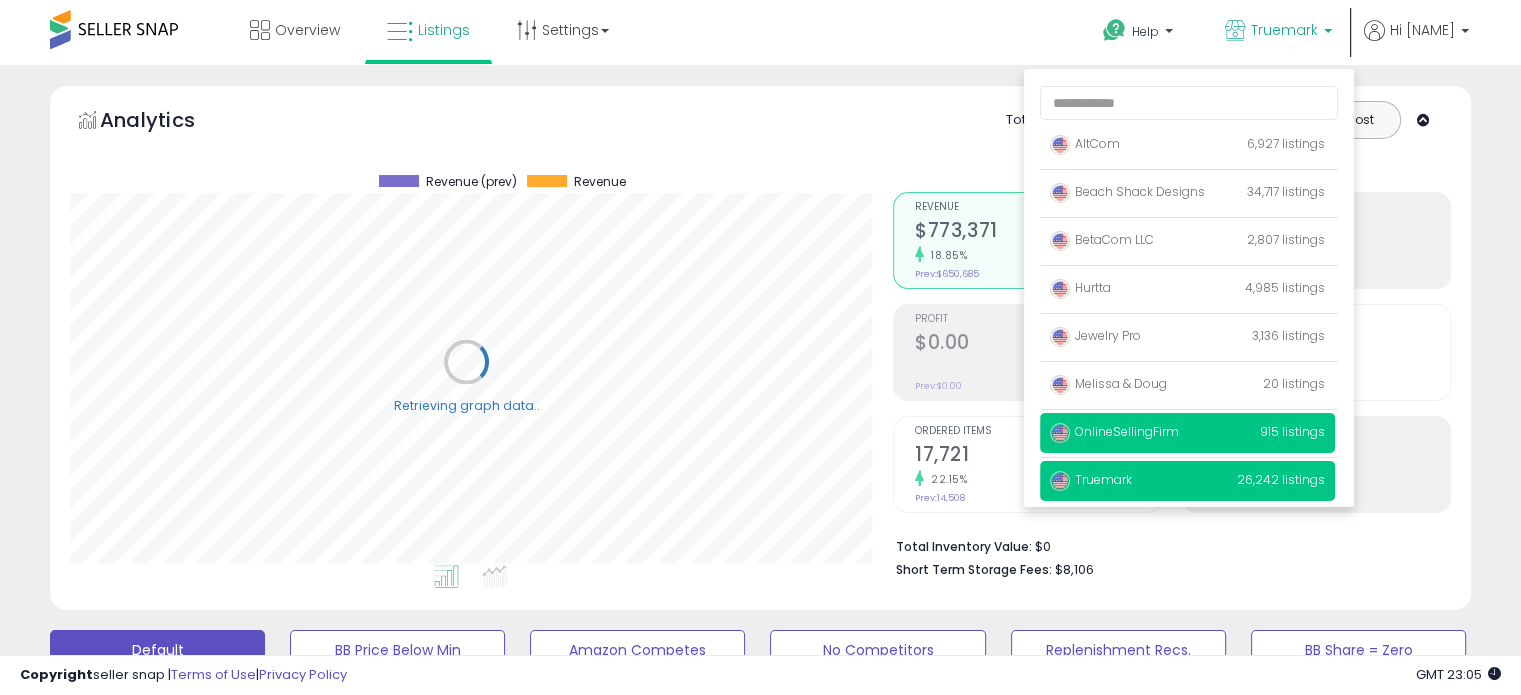 scroll, scrollTop: 409, scrollLeft: 822, axis: both 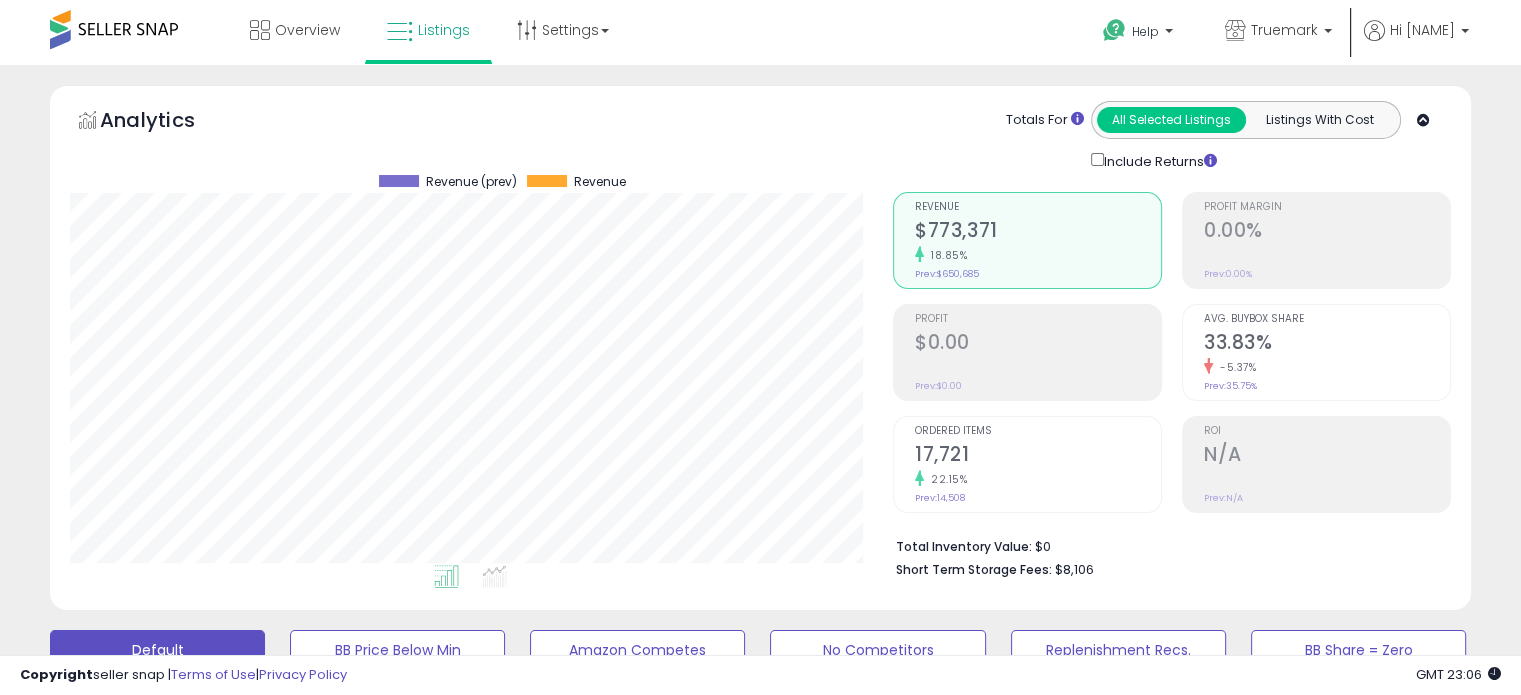 click on "**********" at bounding box center (760, 2670) 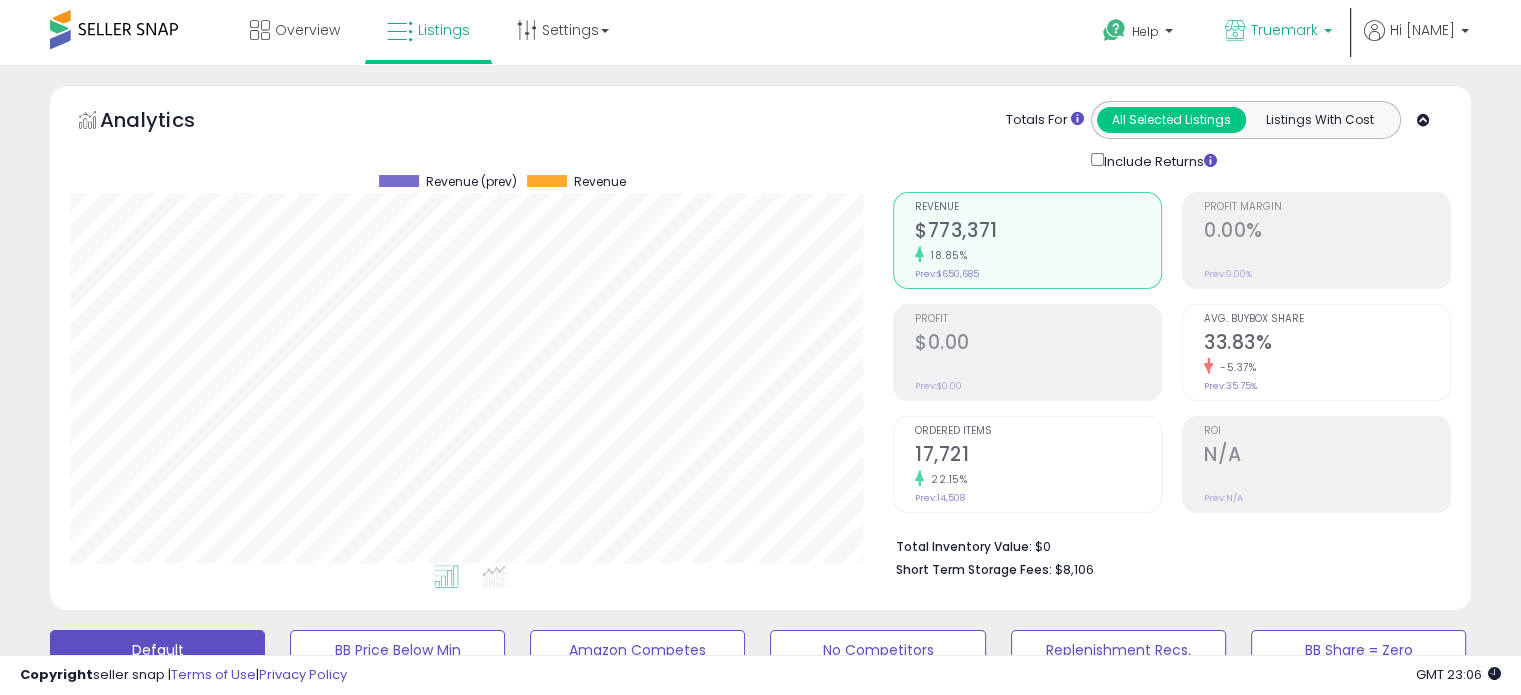 click on "Truemark" at bounding box center [1284, 30] 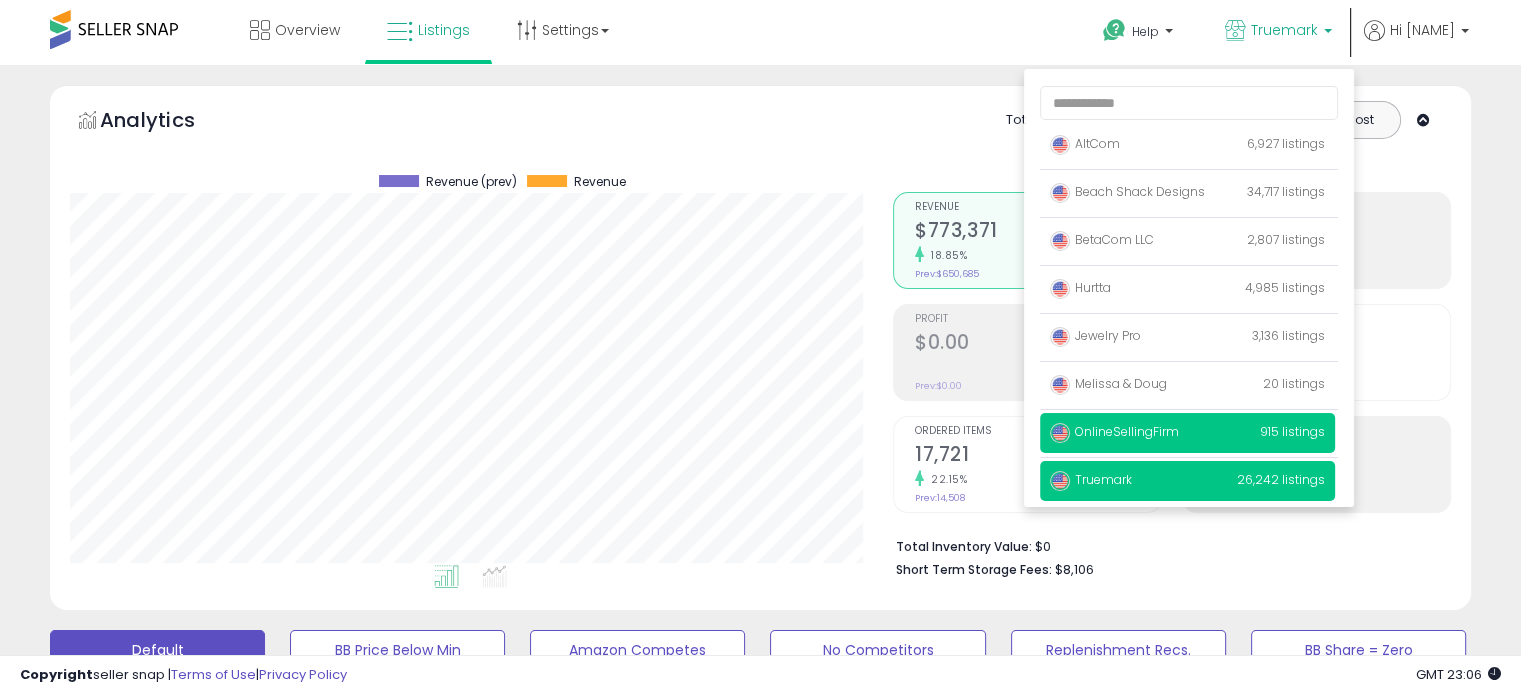click on "OnlineSellingFirm" at bounding box center (1114, 431) 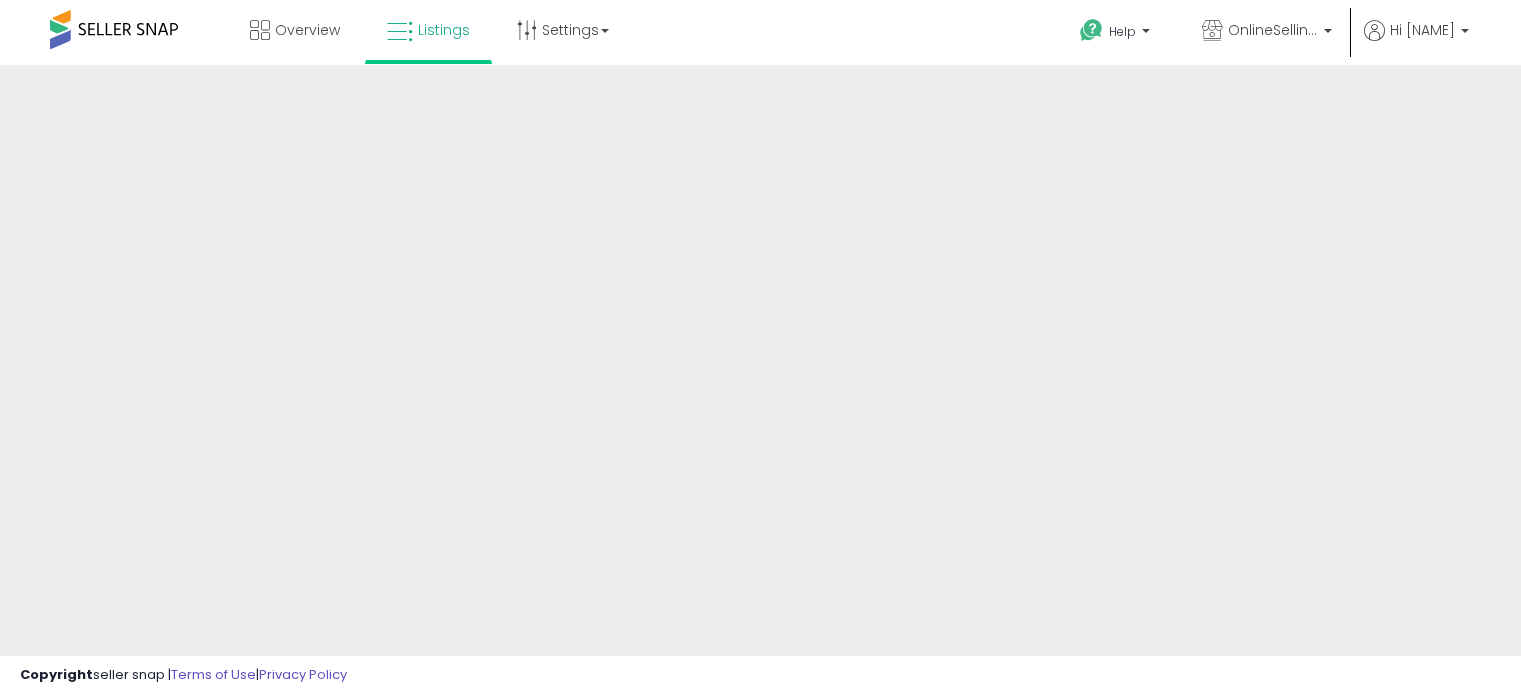 scroll, scrollTop: 0, scrollLeft: 0, axis: both 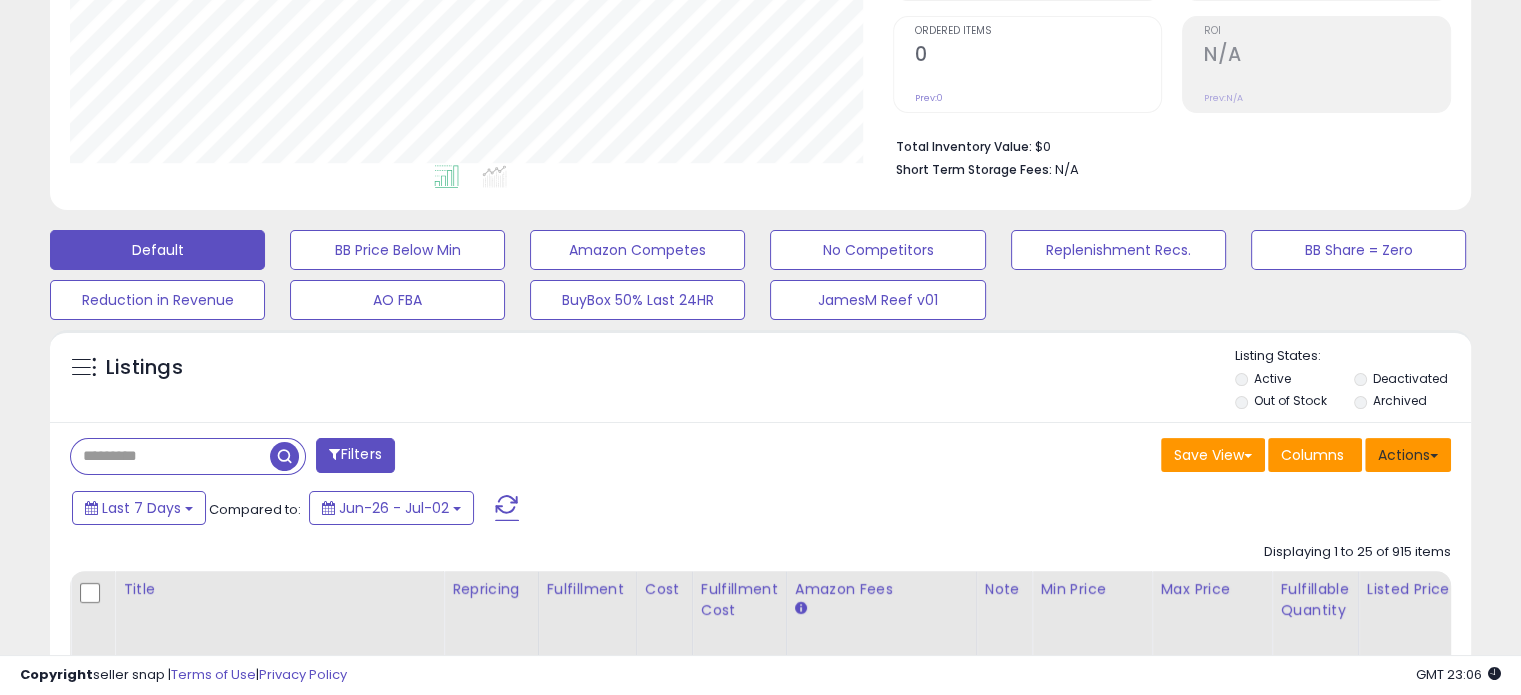 click on "Actions" at bounding box center (1408, 455) 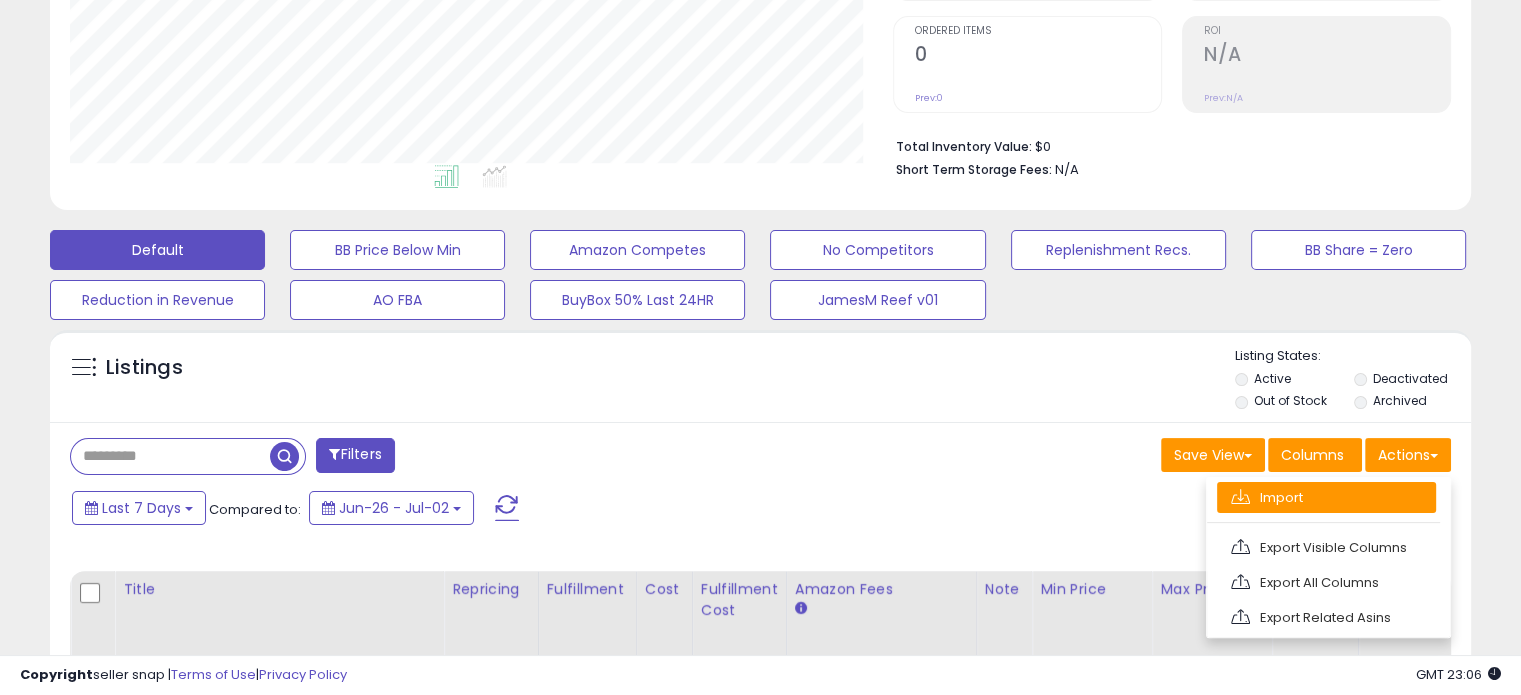 click on "Import" at bounding box center (1326, 497) 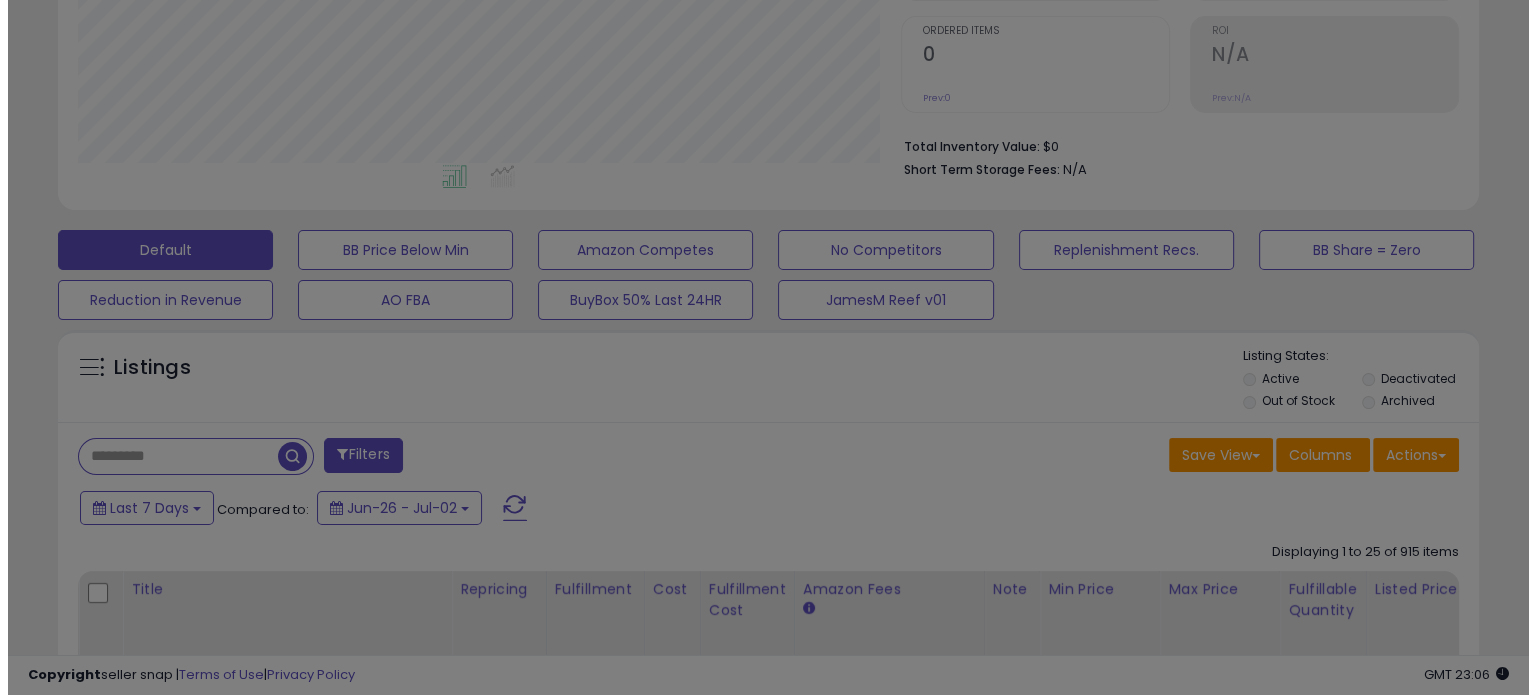 scroll, scrollTop: 999589, scrollLeft: 999168, axis: both 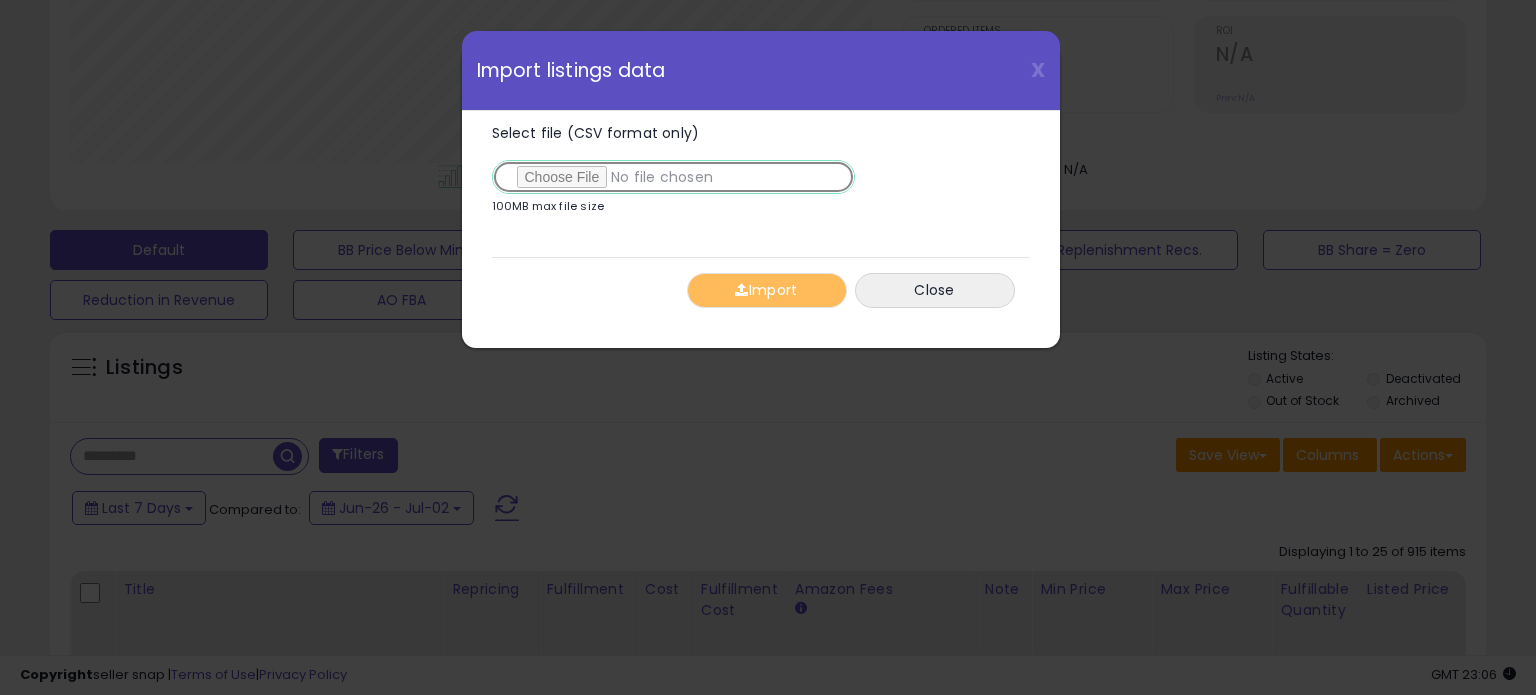 click on "Select file (CSV format only)" at bounding box center (673, 177) 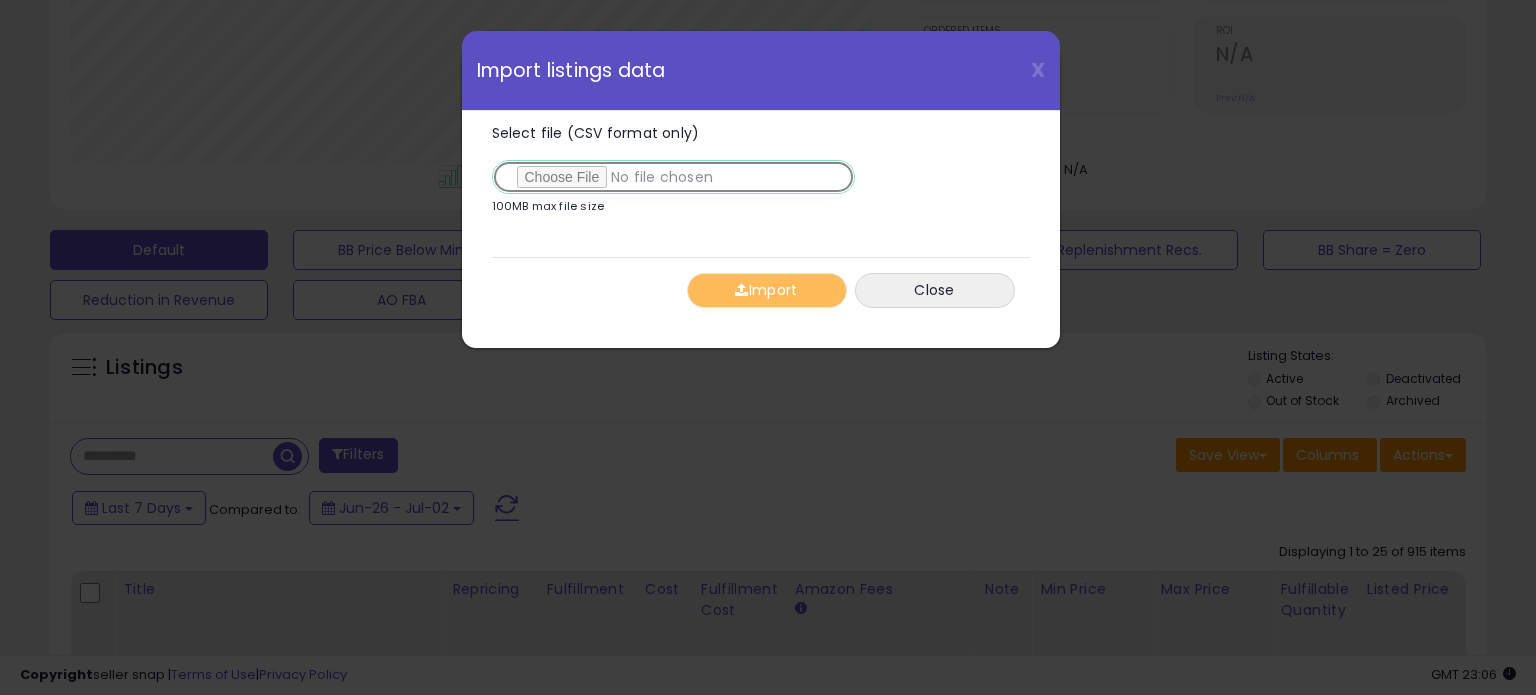 type on "**********" 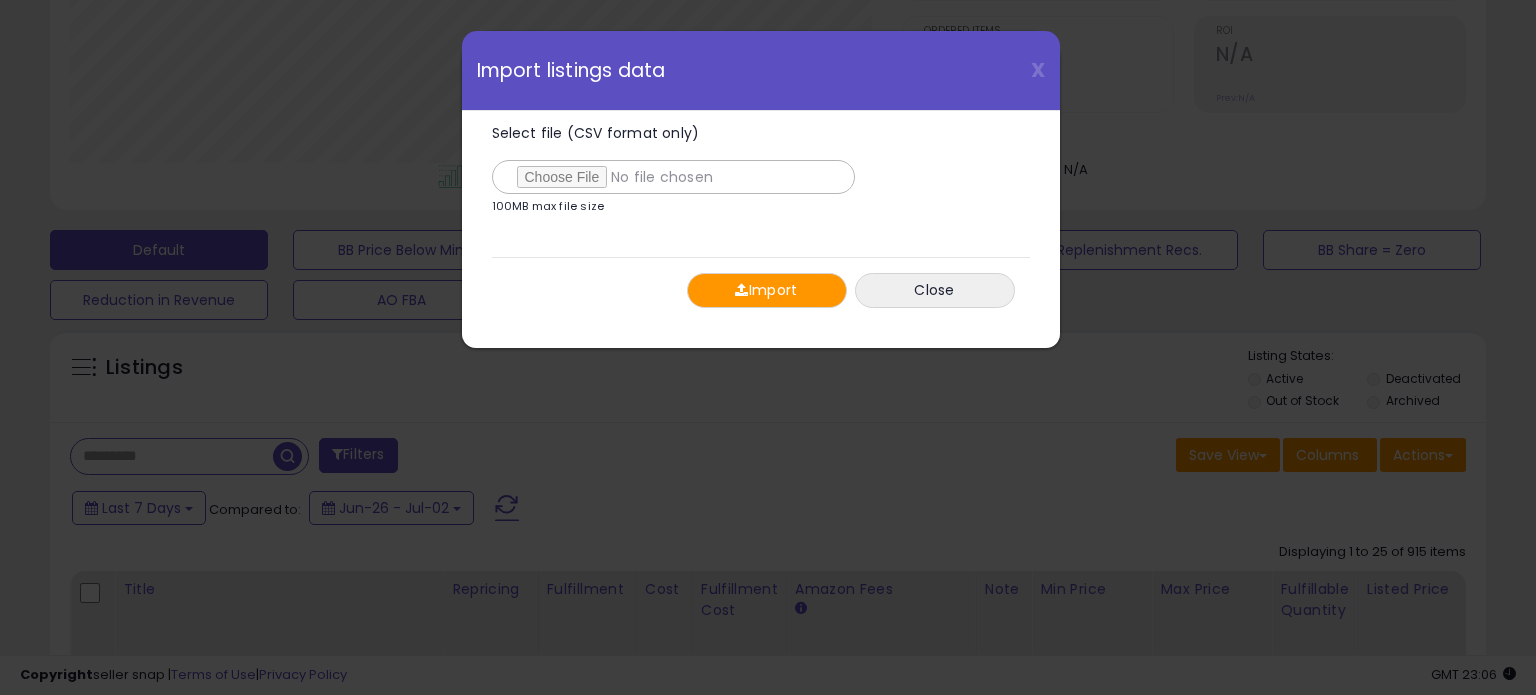 click at bounding box center (741, 290) 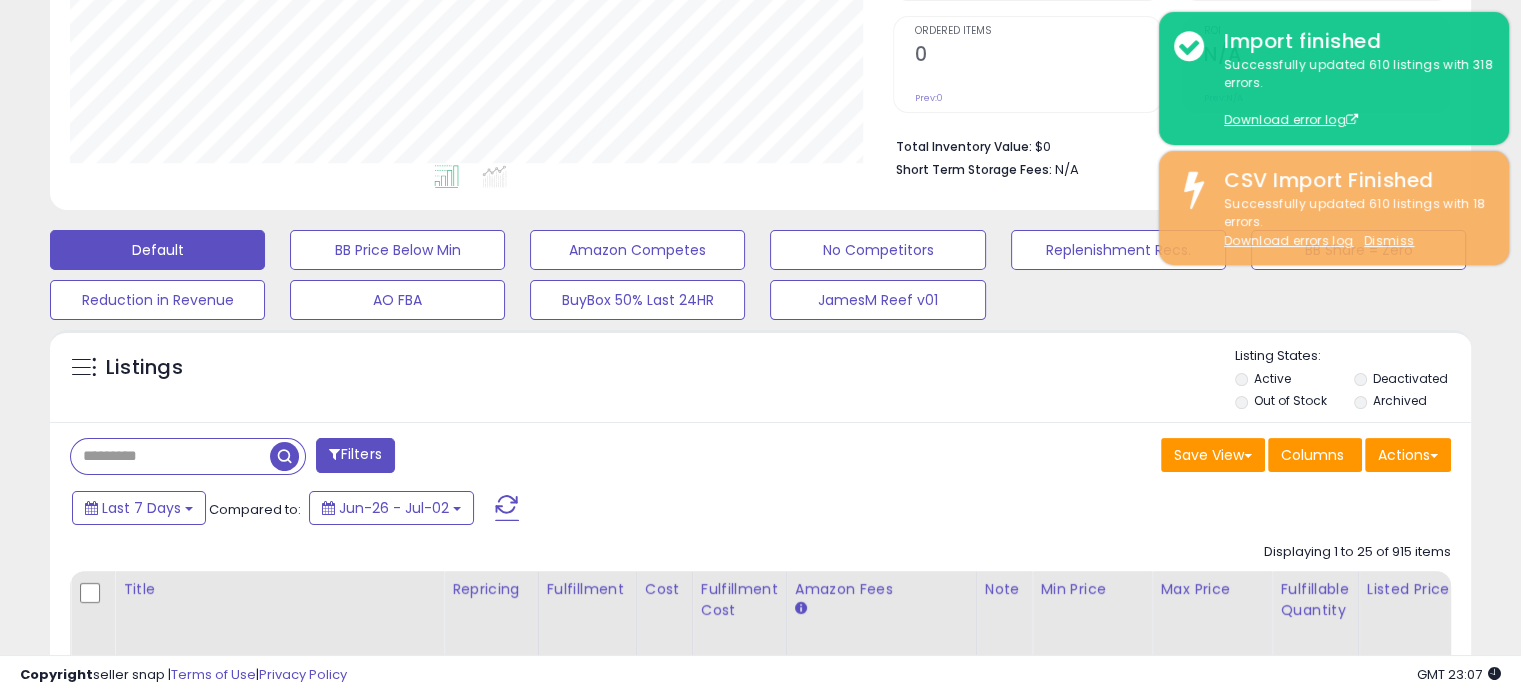 scroll, scrollTop: 409, scrollLeft: 822, axis: both 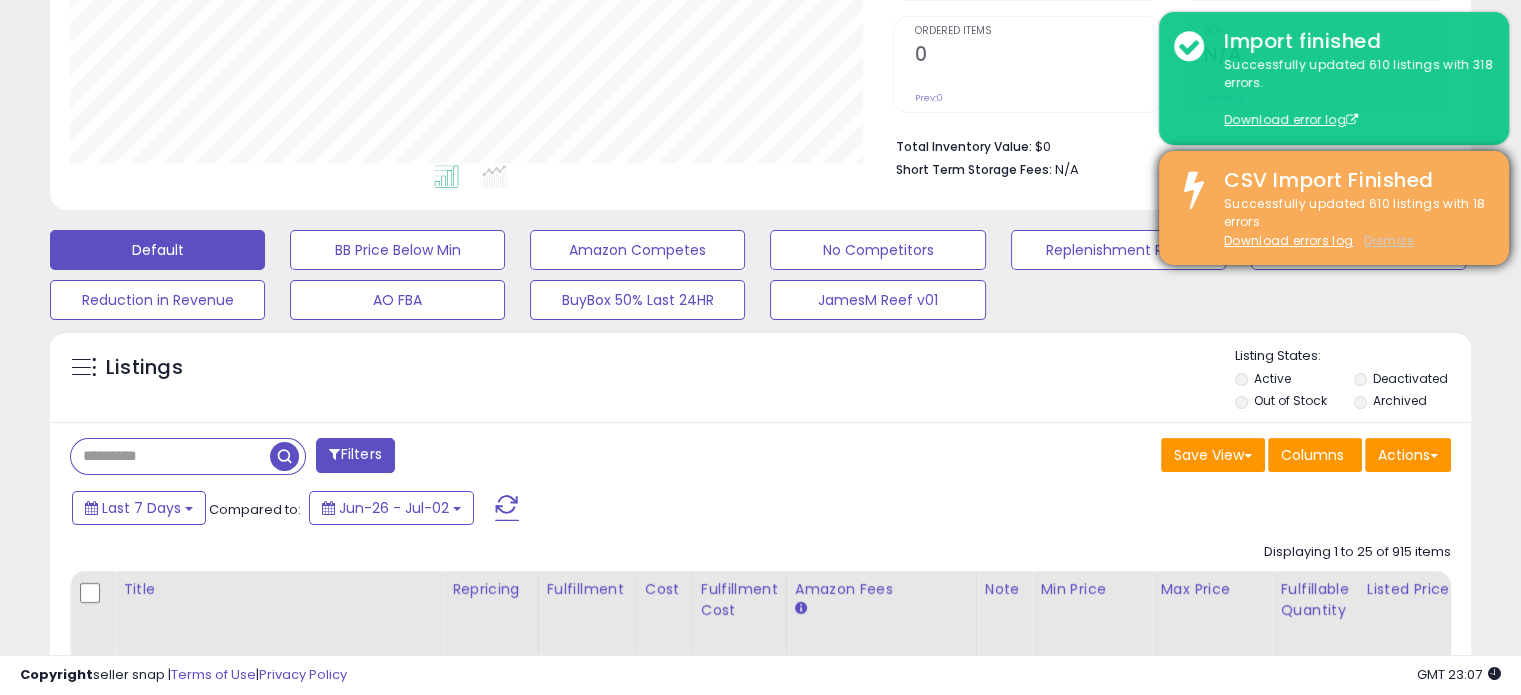 click on "Dismiss" at bounding box center (1389, 240) 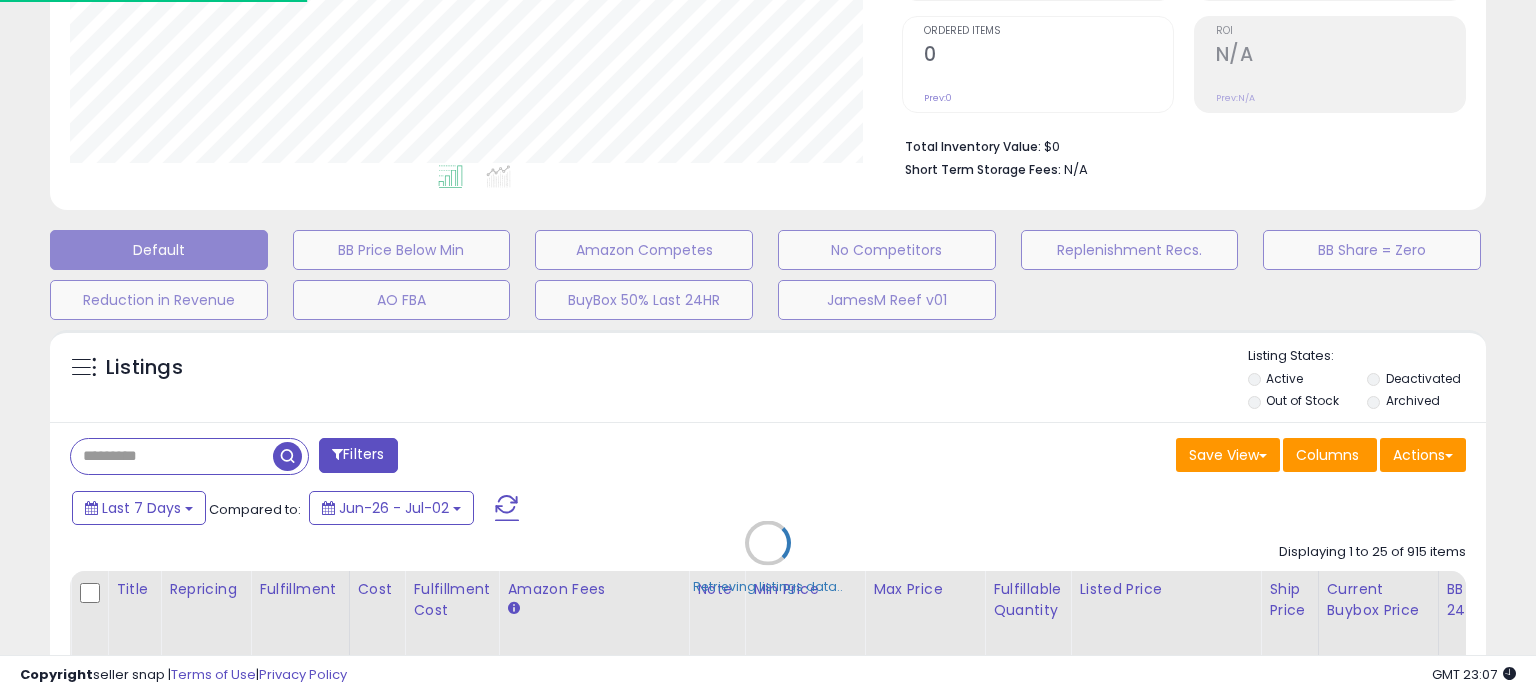 scroll, scrollTop: 999589, scrollLeft: 999168, axis: both 